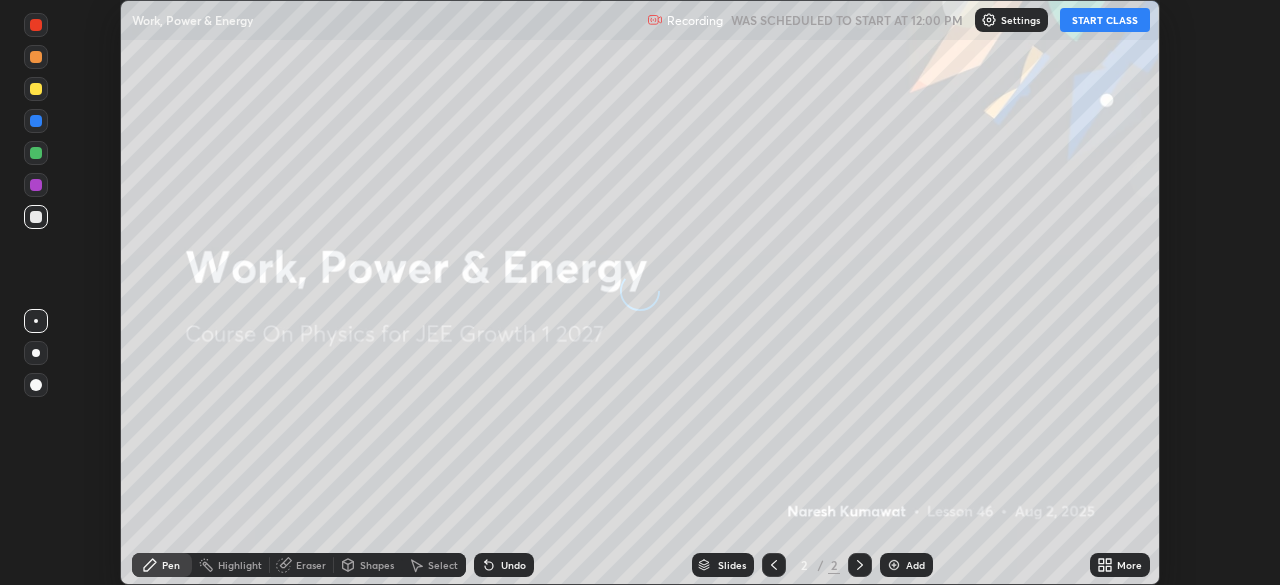 scroll, scrollTop: 0, scrollLeft: 0, axis: both 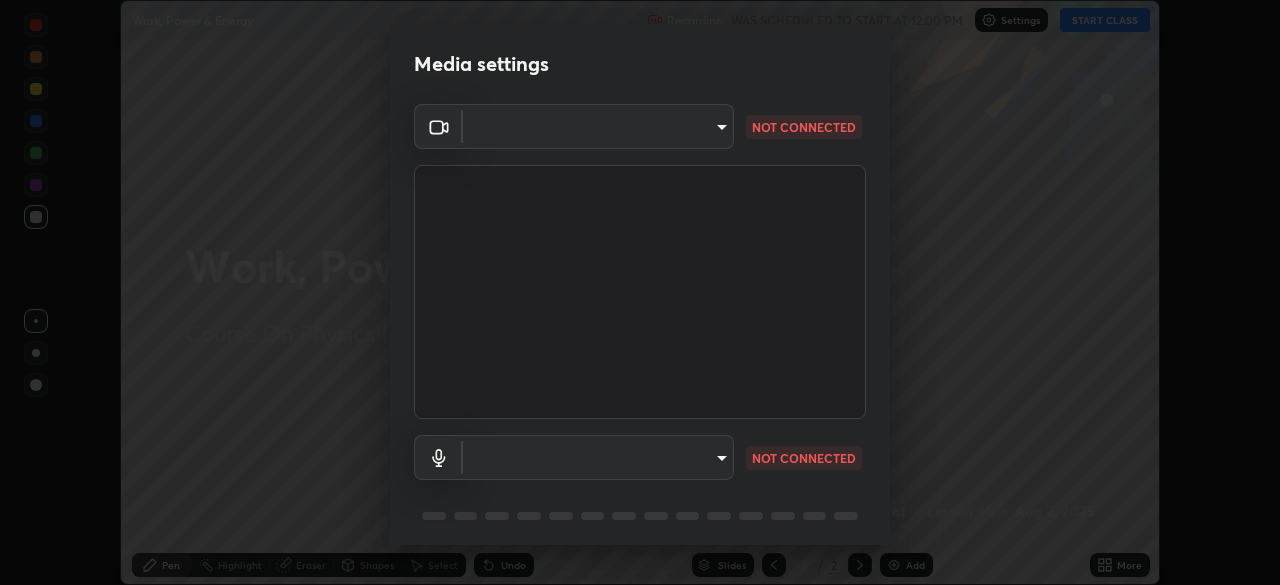 type on "2e9b027d6a4255688e554df818383ce9ed5f881db366686a8468352ce6a31e43" 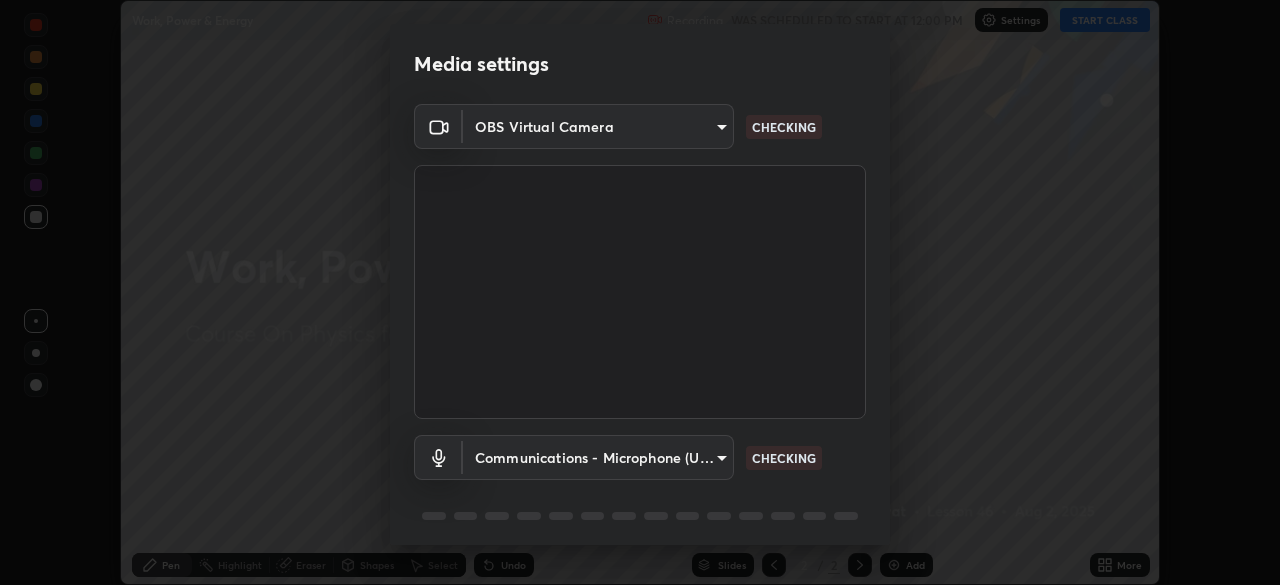 scroll, scrollTop: 71, scrollLeft: 0, axis: vertical 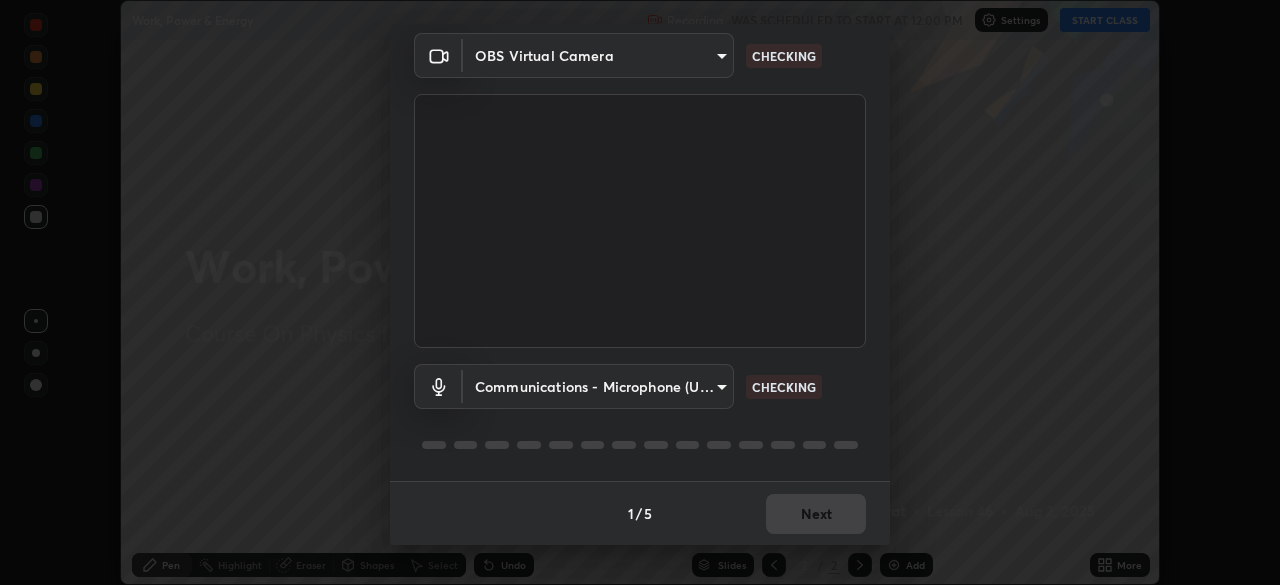 click on "Erase all Work, Power & Energy Recording WAS SCHEDULED TO START AT  12:00 PM Settings START CLASS Setting up your live class Work, Power & Energy • L46 of Course On Physics for JEE Growth 1 2027 [FIRST] [LAST] Pen Highlight Eraser Shapes Select Undo Slides 2 / 2 Add More No doubts shared Encourage your learners to ask a doubt for better clarity Report an issue Reason for reporting Buffering Chat not working Audio - Video sync issue Educator video quality low ​ Attach an image Report Media settings OBS Virtual Camera [HASH] CHECKING Communications - Microphone (USB PnP Sound Device) communications CHECKING 1 / 5 Next" at bounding box center (640, 292) 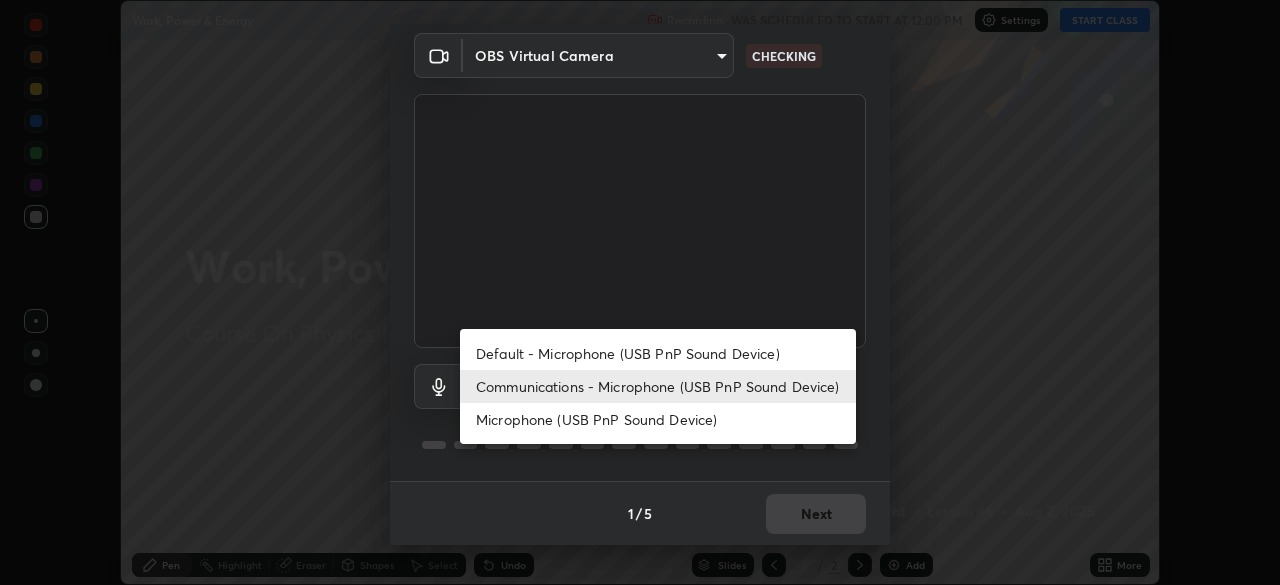 click on "Microphone (USB PnP Sound Device)" at bounding box center [658, 419] 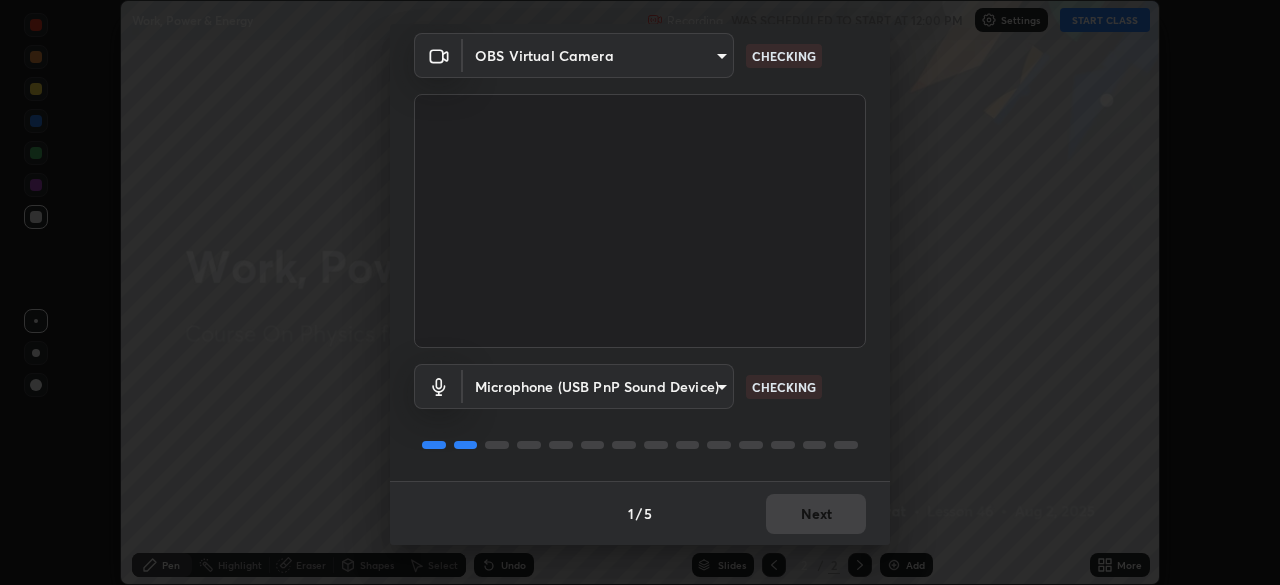 click on "Erase all Work, Power & Energy Recording WAS SCHEDULED TO START AT  12:00 PM Settings START CLASS Setting up your live class Work, Power & Energy • L46 of Course On Physics for JEE Growth 1 2027 [FIRST] [LAST] Pen Highlight Eraser Shapes Select Undo Slides 2 / 2 Add More No doubts shared Encourage your learners to ask a doubt for better clarity Report an issue Reason for reporting Buffering Chat not working Audio - Video sync issue Educator video quality low ​ Attach an image Report Media settings OBS Virtual Camera [HASH] CHECKING Microphone (USB PnP Sound Device) [HASH] CHECKING 1 / 5 Next" at bounding box center [640, 292] 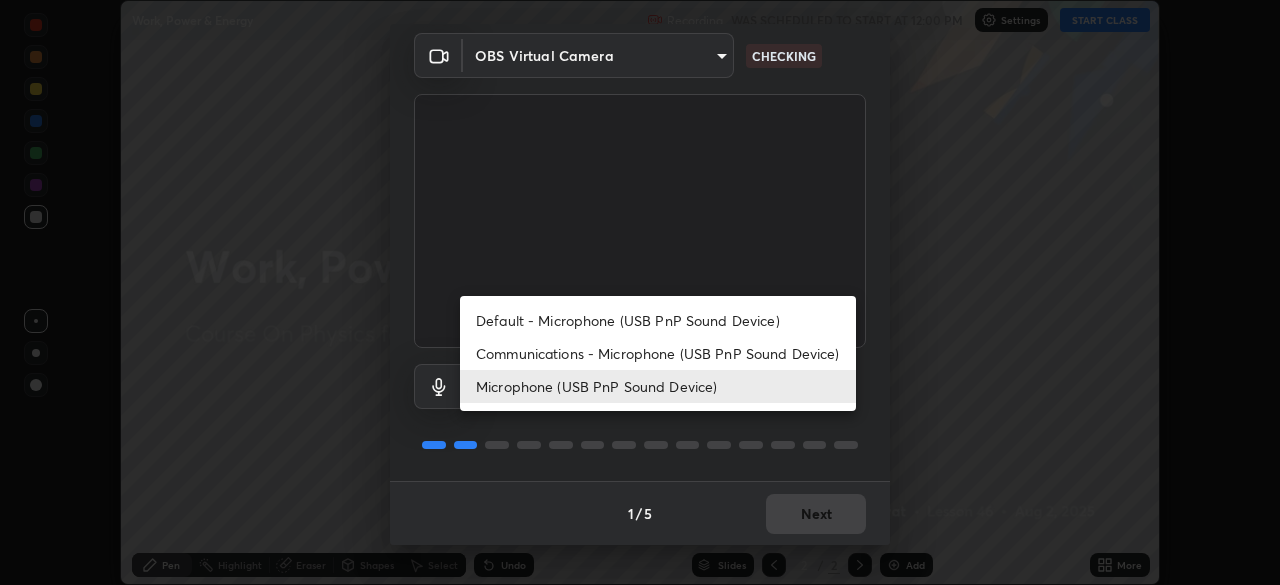 click on "Communications - Microphone (USB PnP Sound Device)" at bounding box center (658, 353) 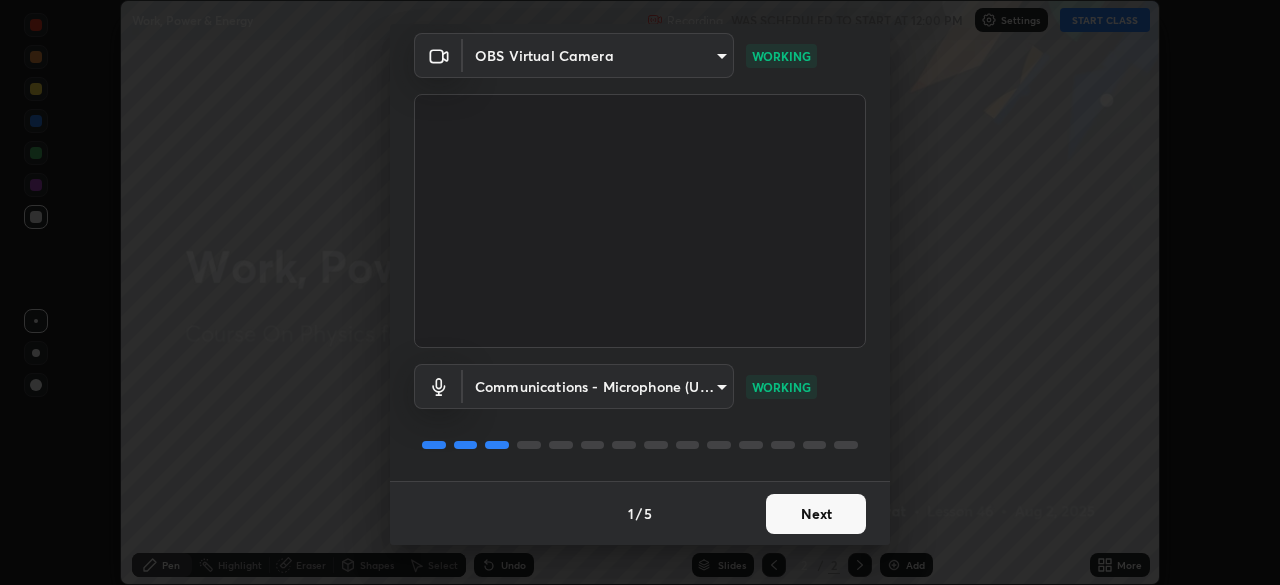 click on "Next" at bounding box center (816, 514) 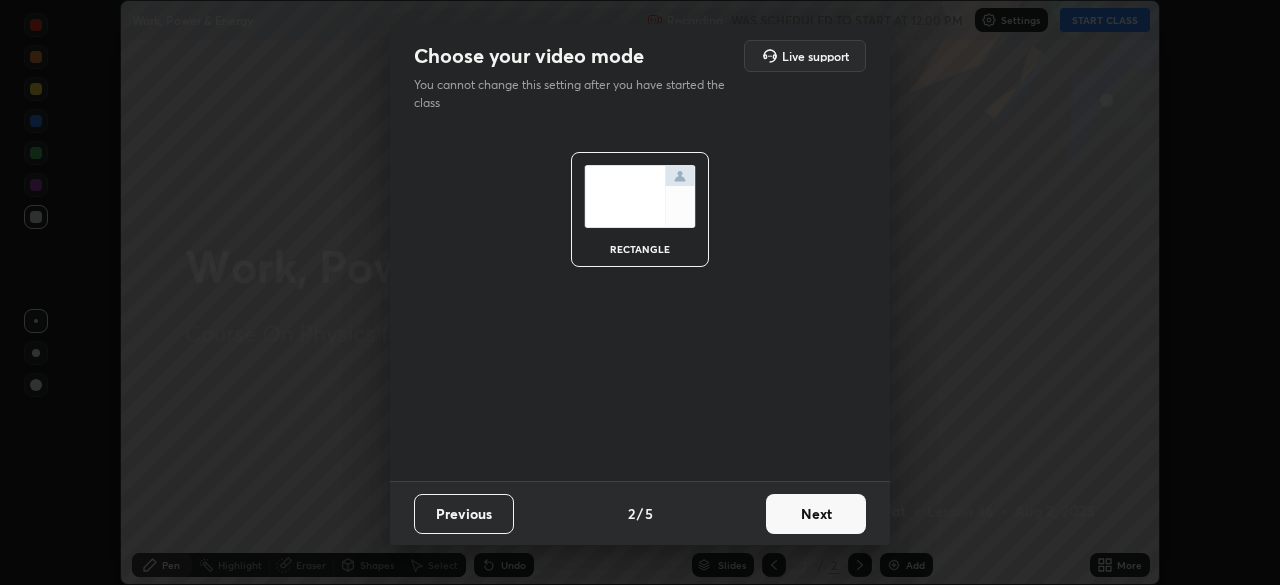 scroll, scrollTop: 0, scrollLeft: 0, axis: both 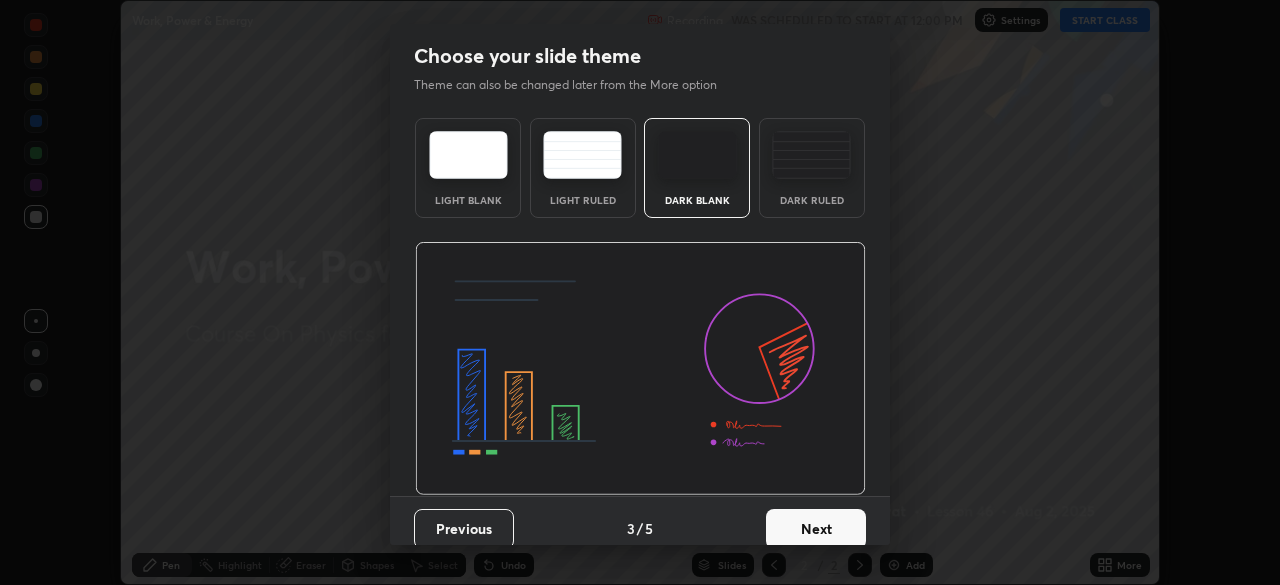 click on "Next" at bounding box center (816, 529) 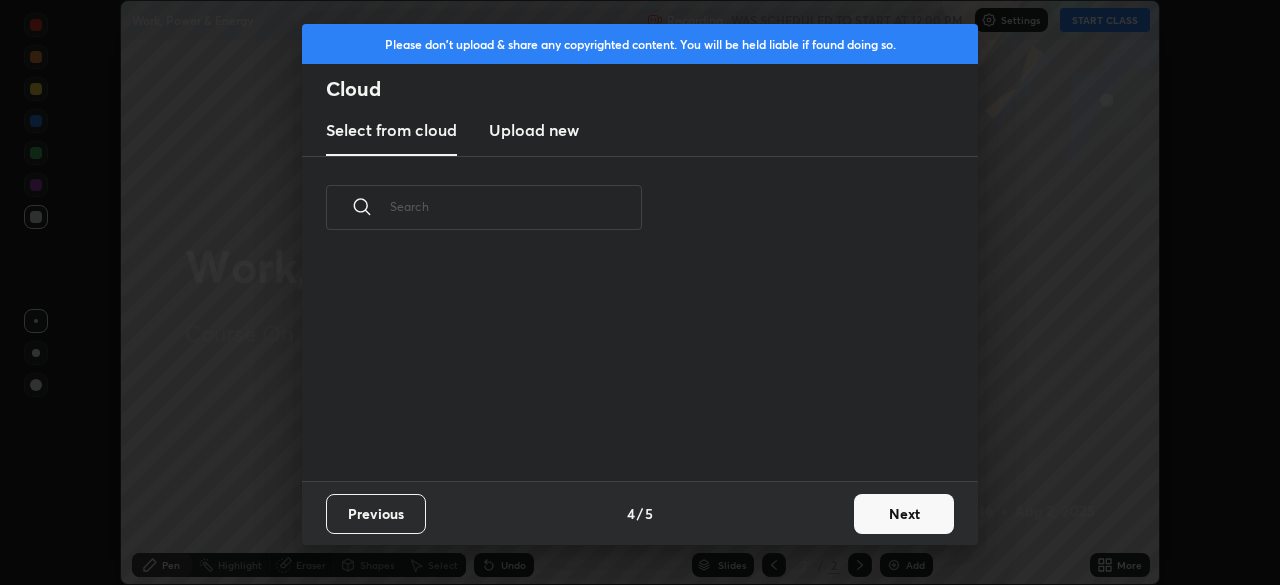 click on "Previous 4 / 5 Next" at bounding box center [640, 513] 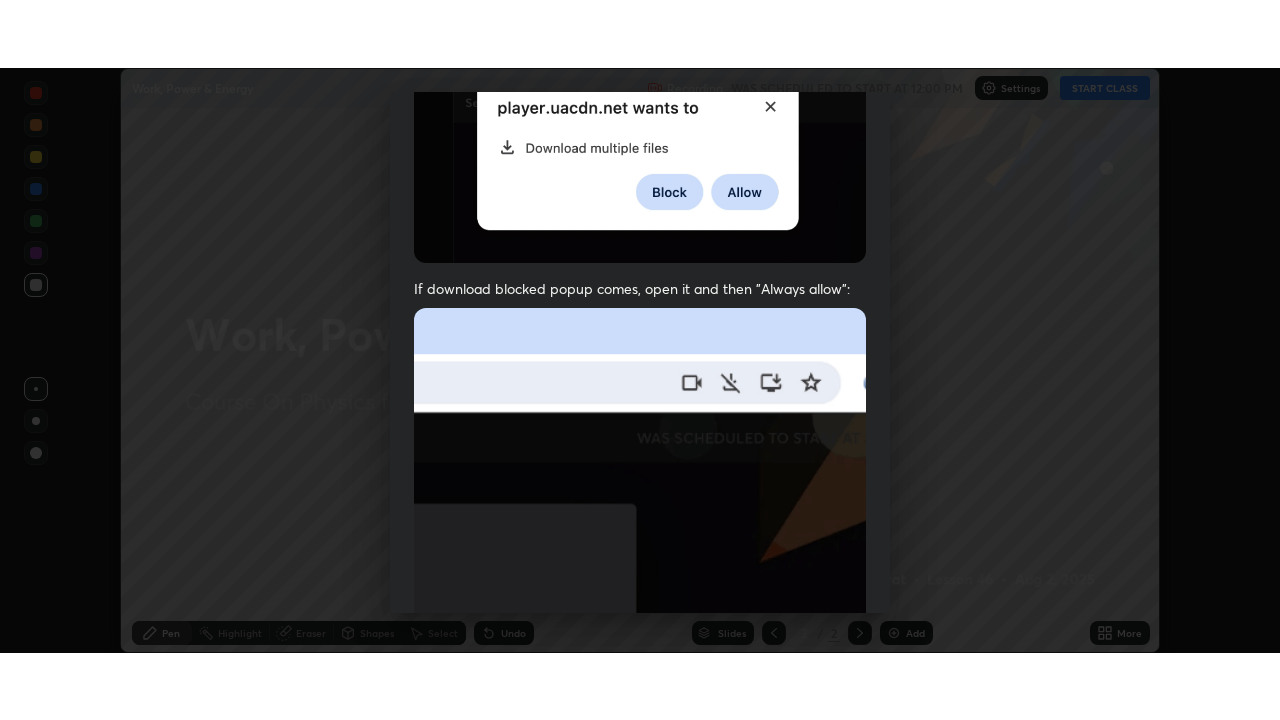 scroll, scrollTop: 479, scrollLeft: 0, axis: vertical 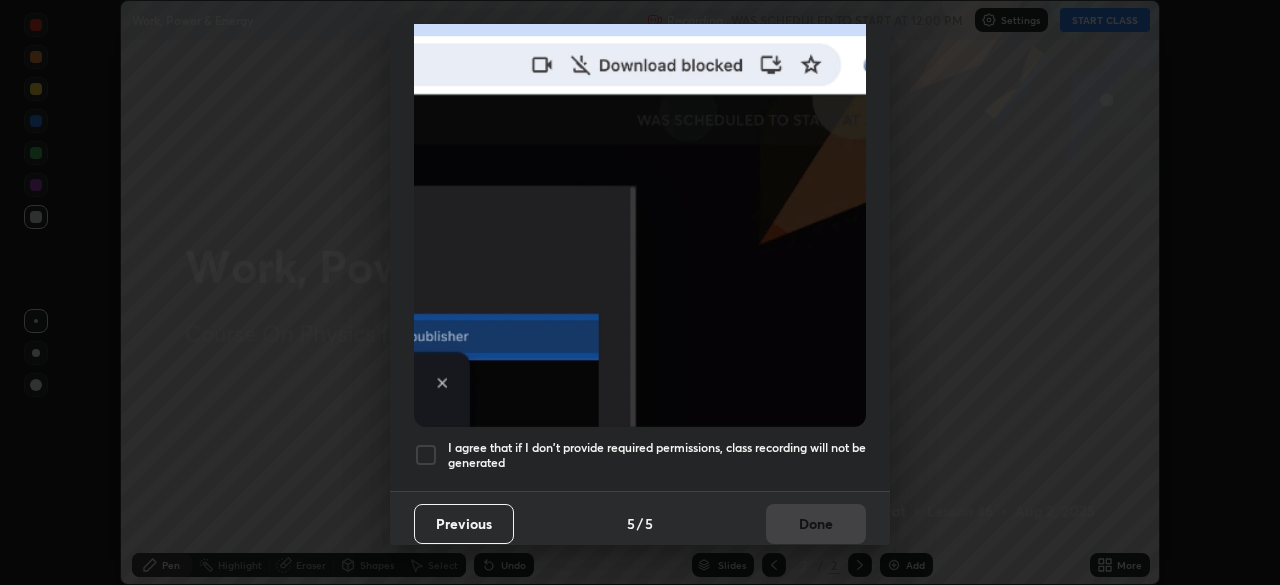 click on "I agree that if I don't provide required permissions, class recording will not be generated" at bounding box center [657, 455] 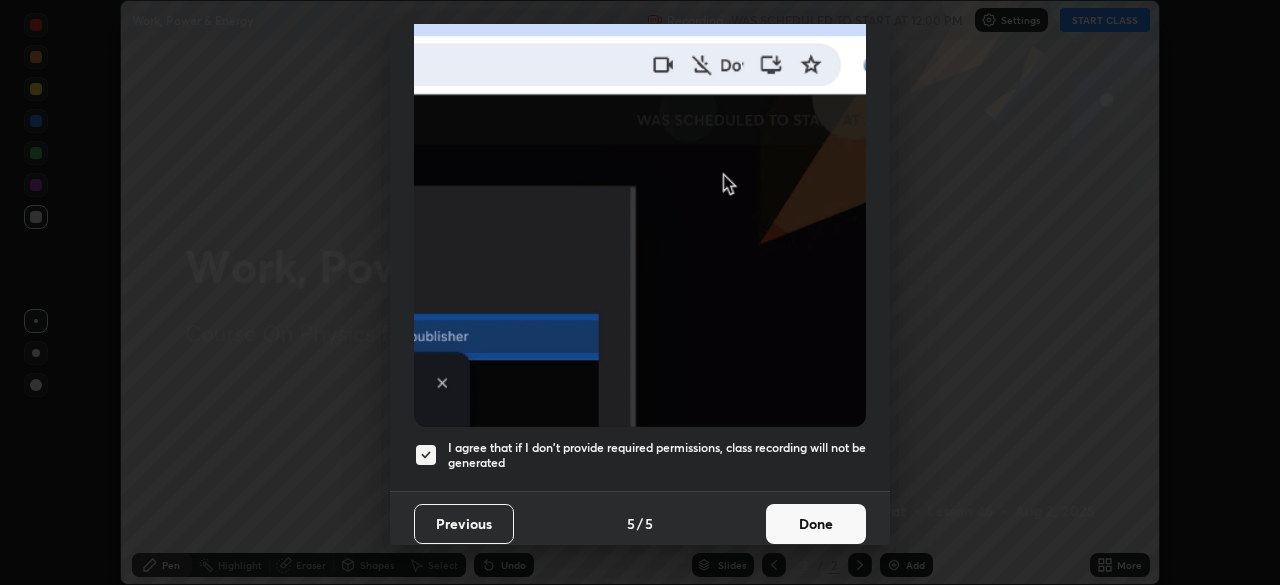 click on "Done" at bounding box center [816, 524] 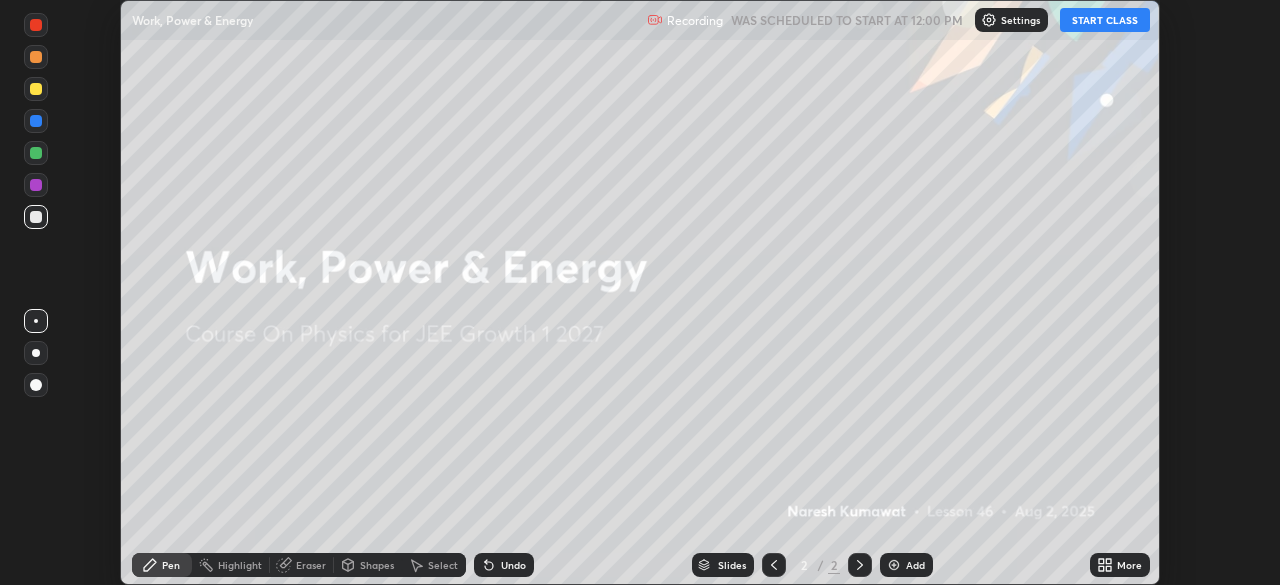 click on "Add" at bounding box center [906, 565] 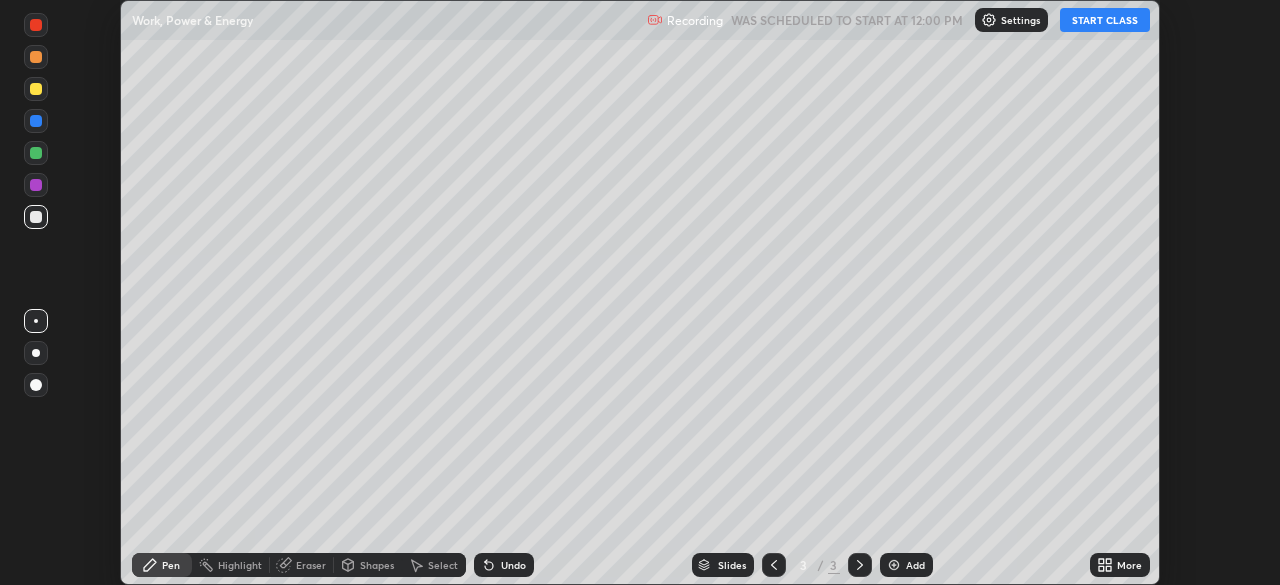 click on "START CLASS" at bounding box center [1105, 20] 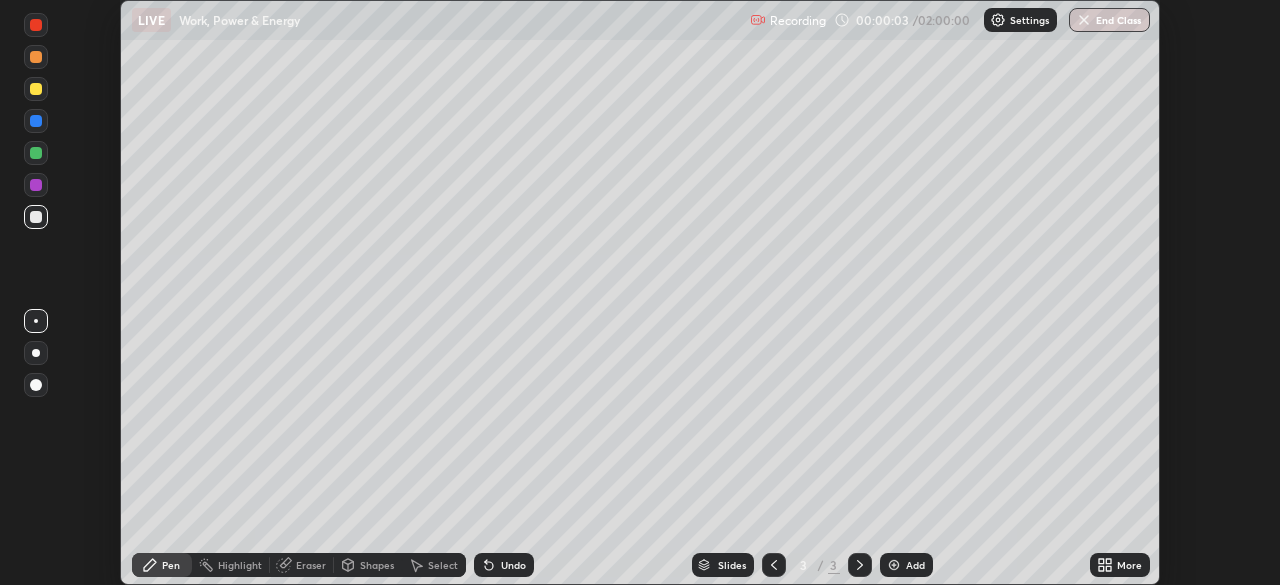 click on "More" at bounding box center (1129, 565) 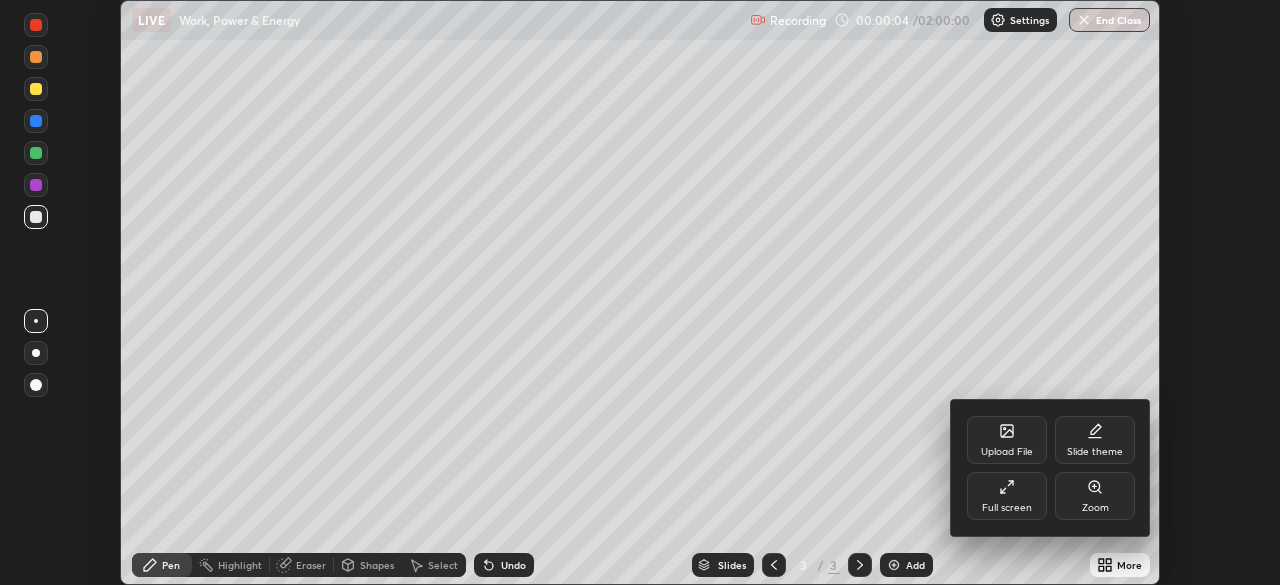 click on "Full screen" at bounding box center (1007, 508) 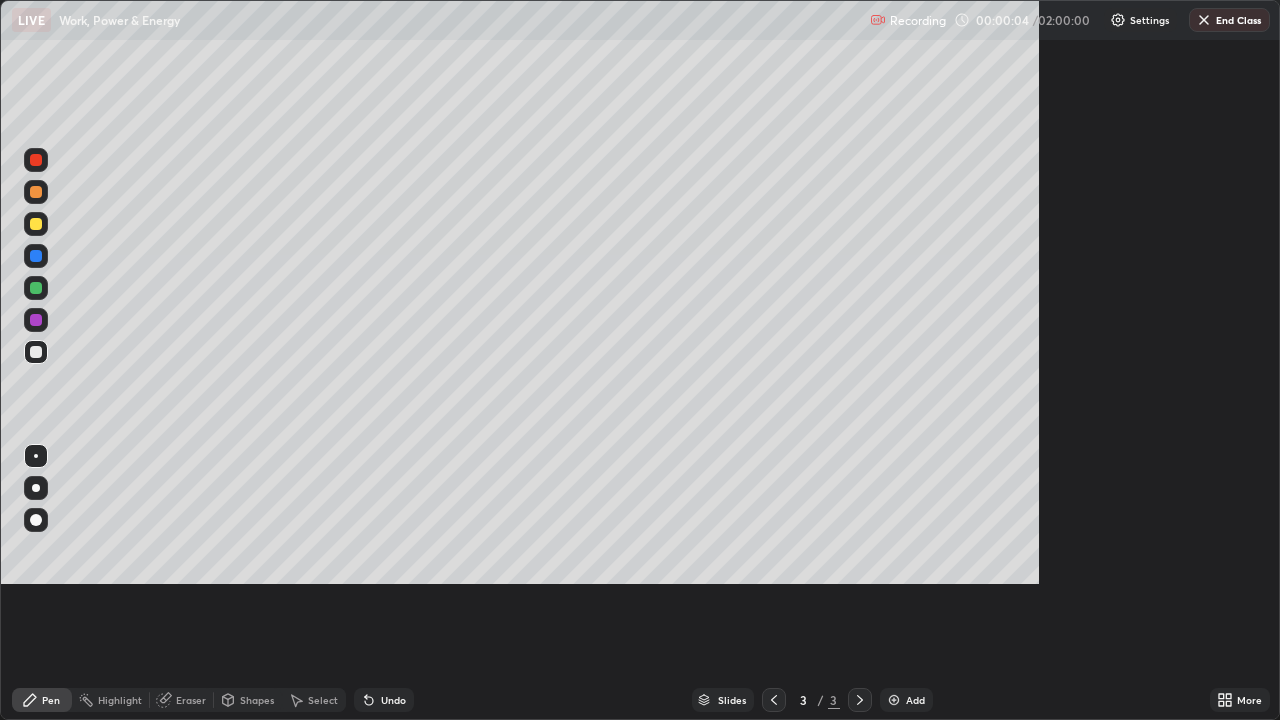 scroll, scrollTop: 99280, scrollLeft: 98720, axis: both 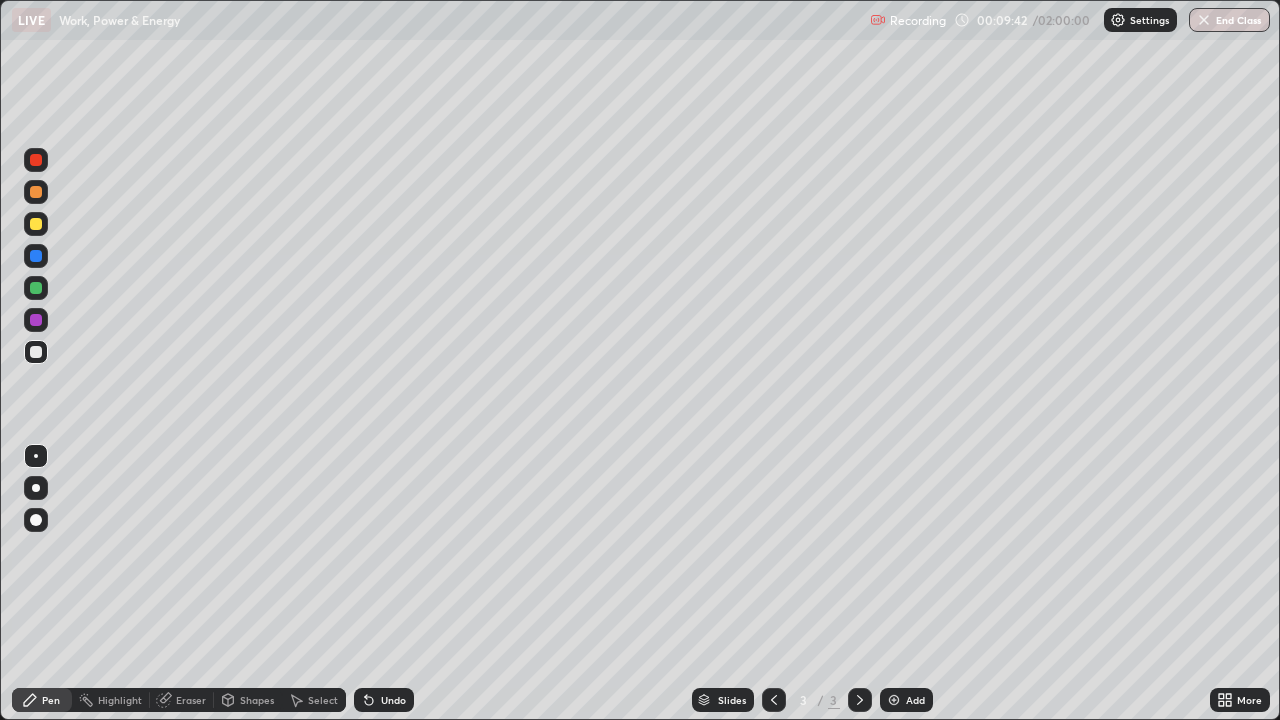 click on "Add" at bounding box center (915, 700) 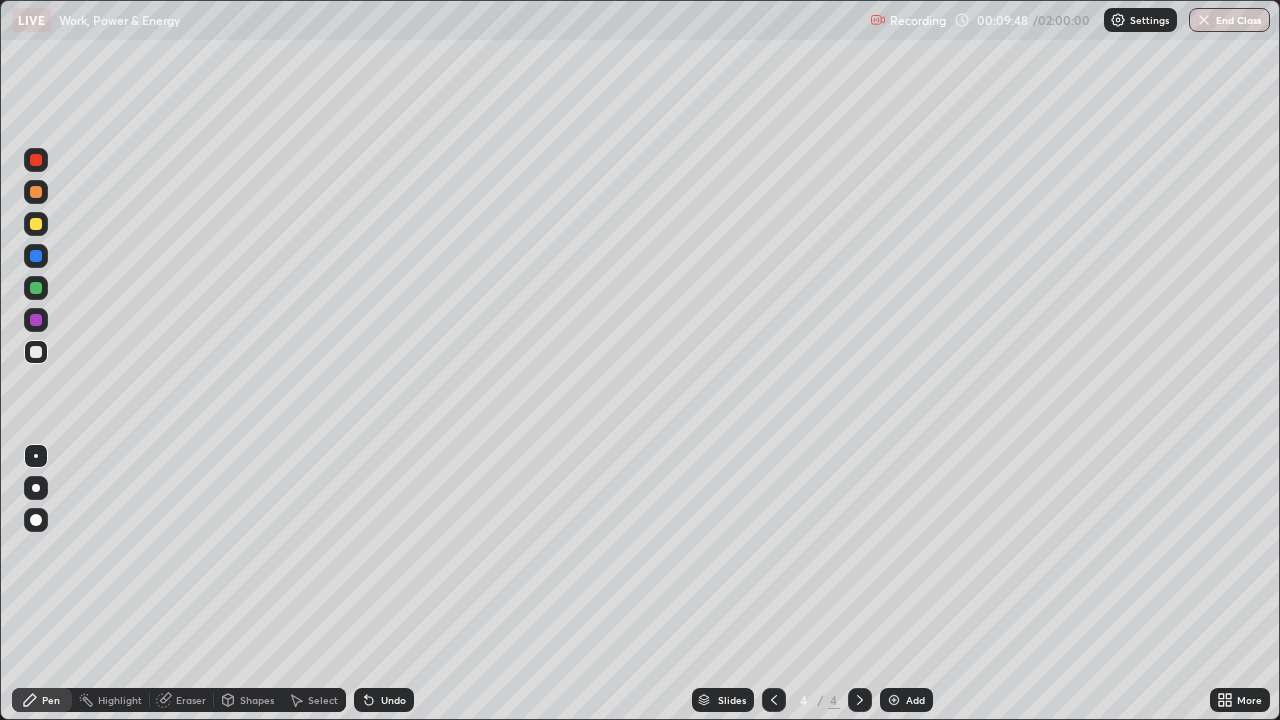 click 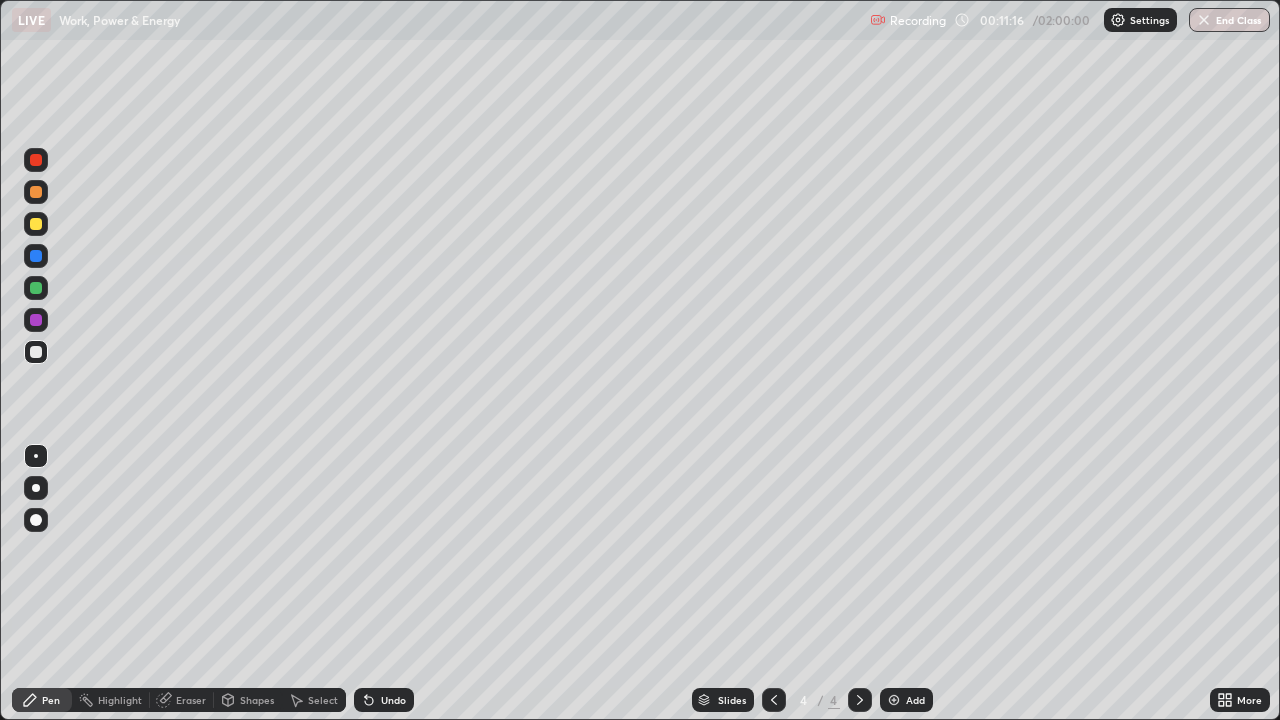 click on "Undo" at bounding box center (384, 700) 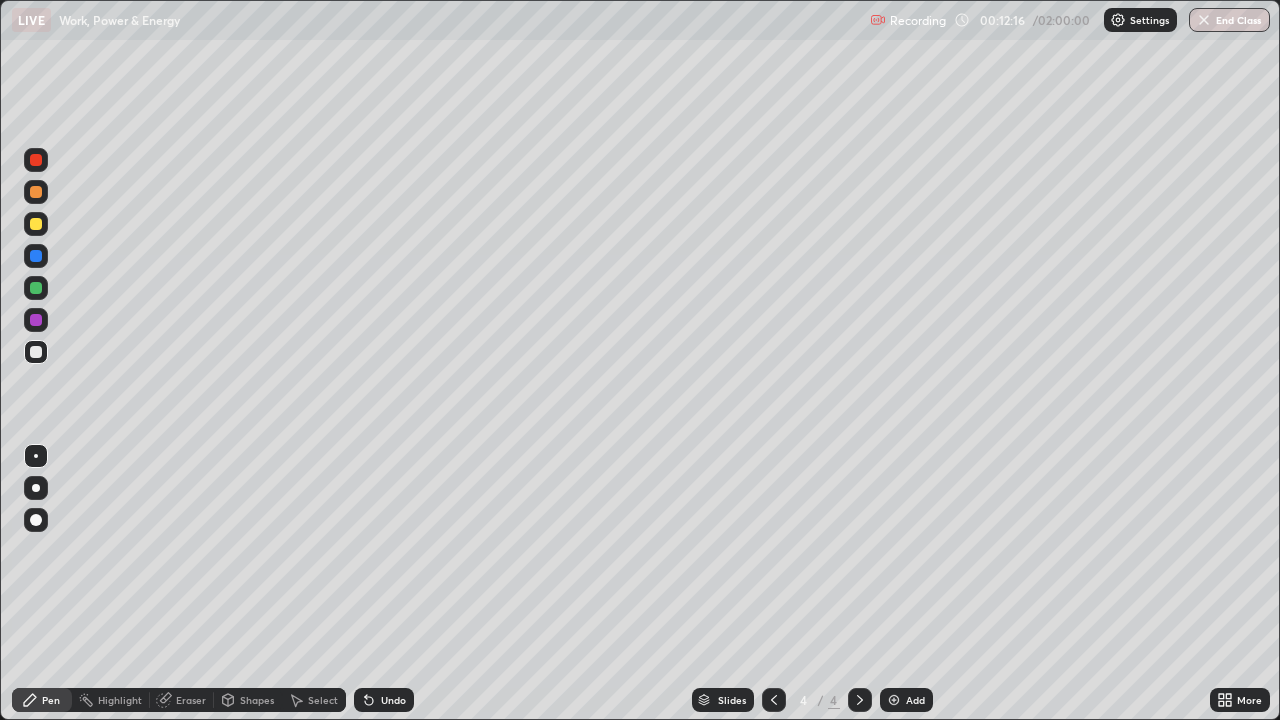 click on "Undo" at bounding box center [384, 700] 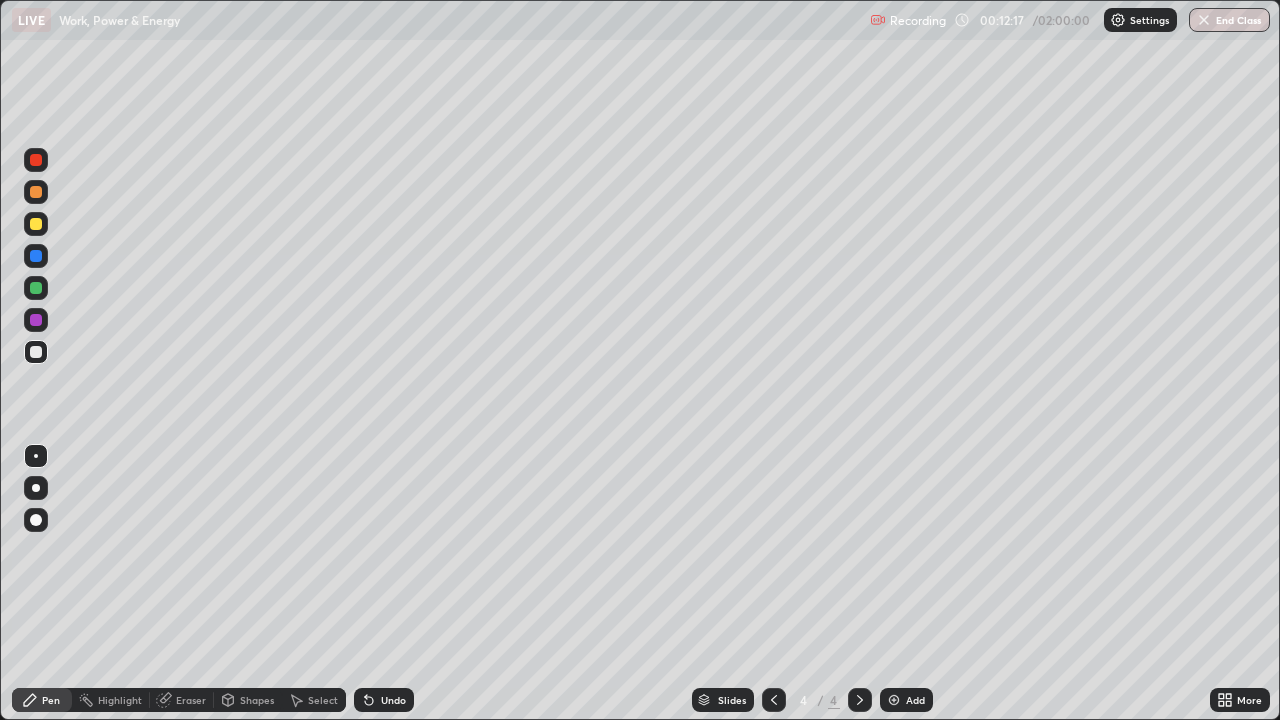 click on "Undo" at bounding box center (384, 700) 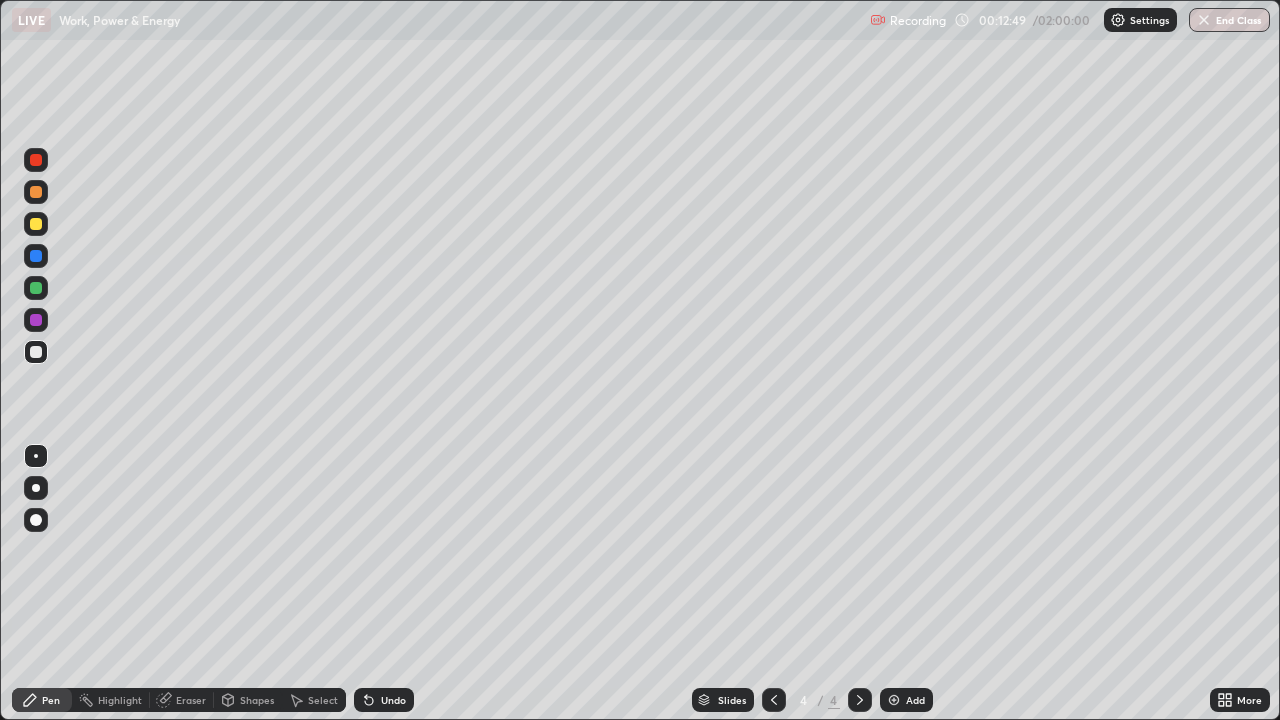 click on "Add" at bounding box center [906, 700] 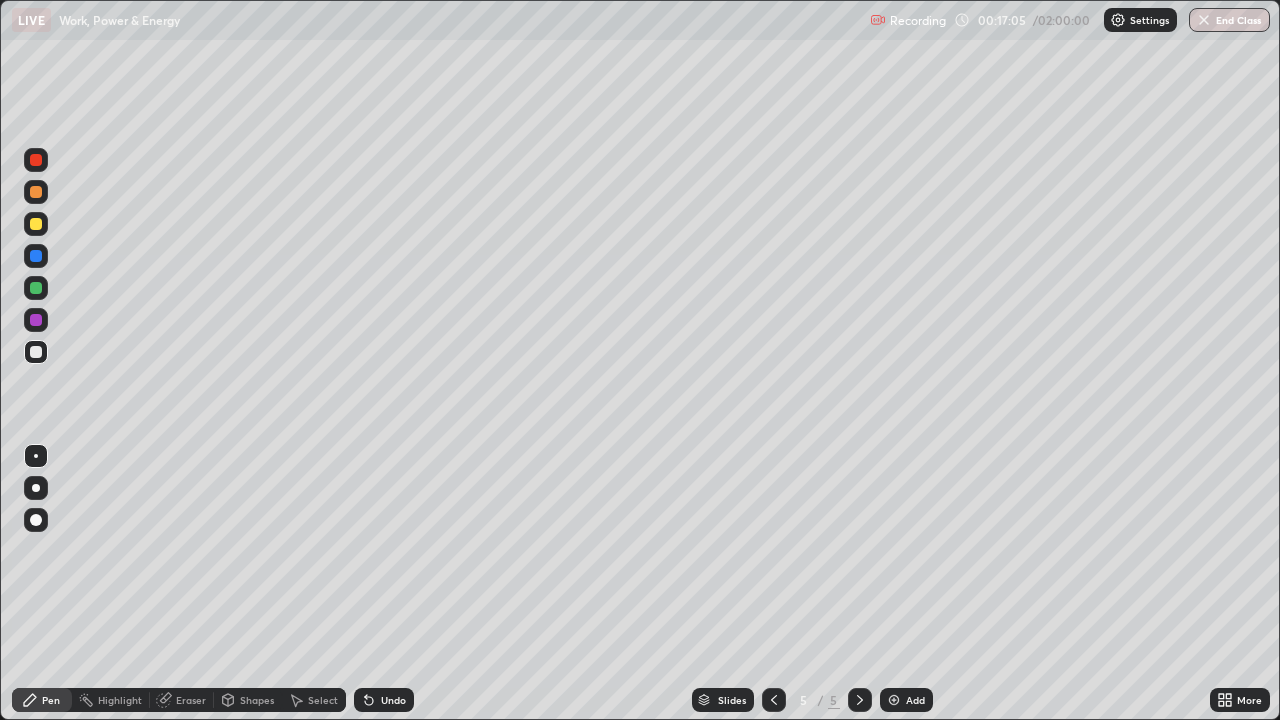 click 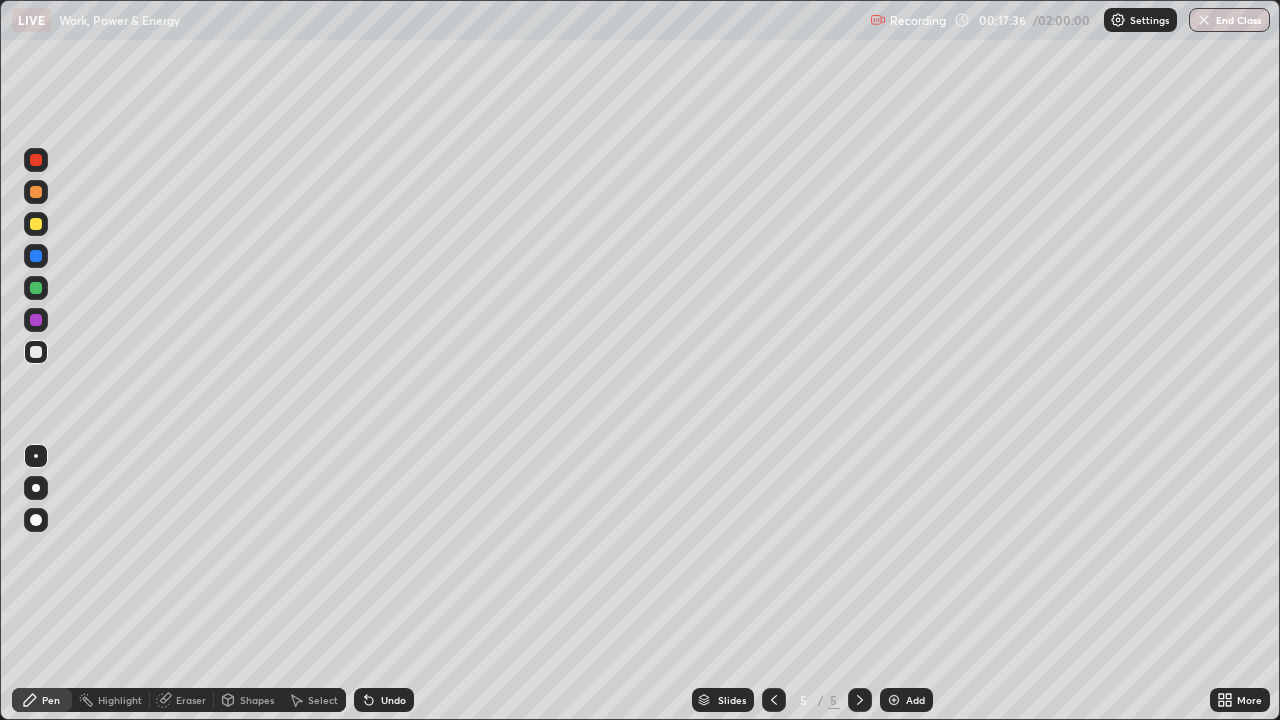 click on "Undo" at bounding box center (384, 700) 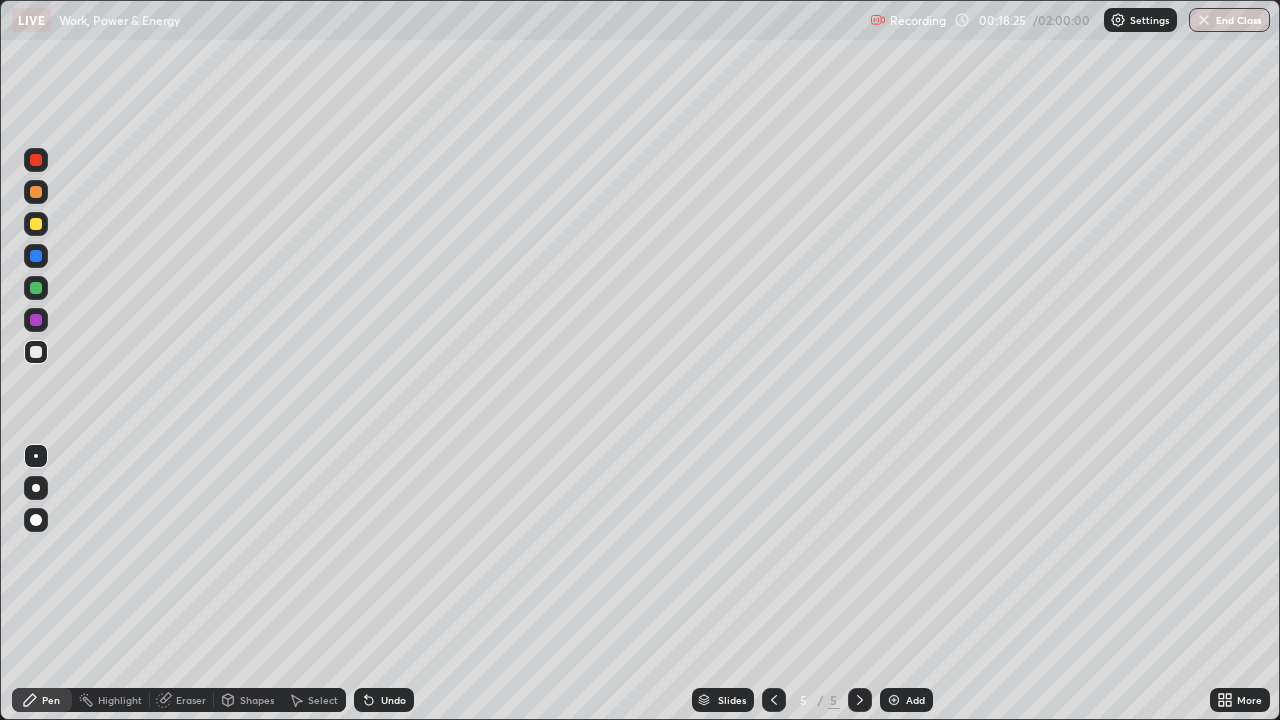 click on "Eraser" at bounding box center (191, 700) 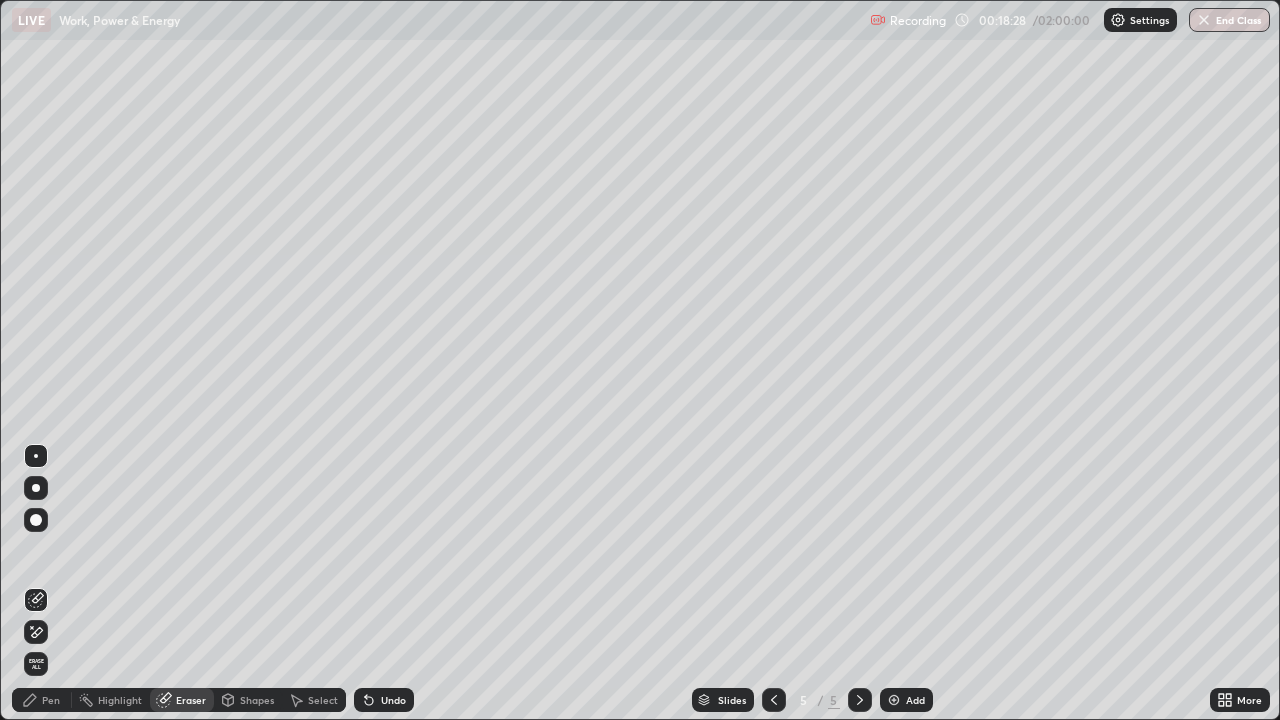 click on "Pen" at bounding box center [42, 700] 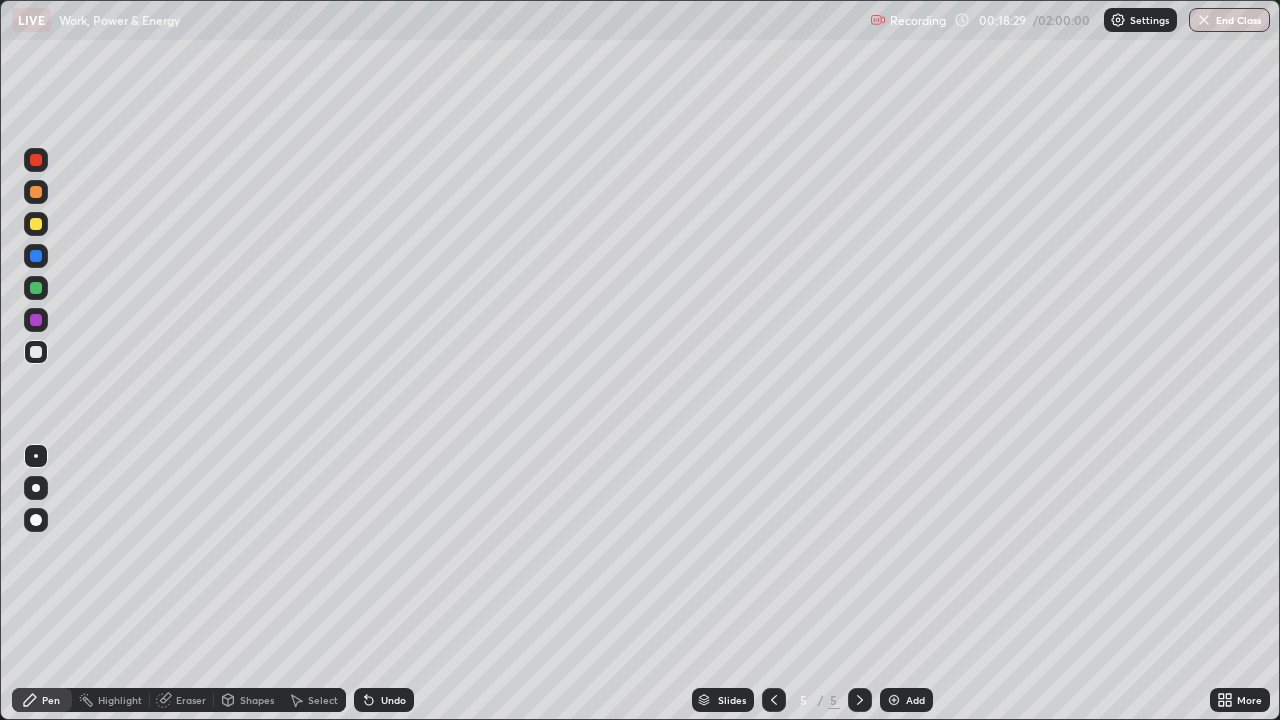 click on "Pen" at bounding box center (51, 700) 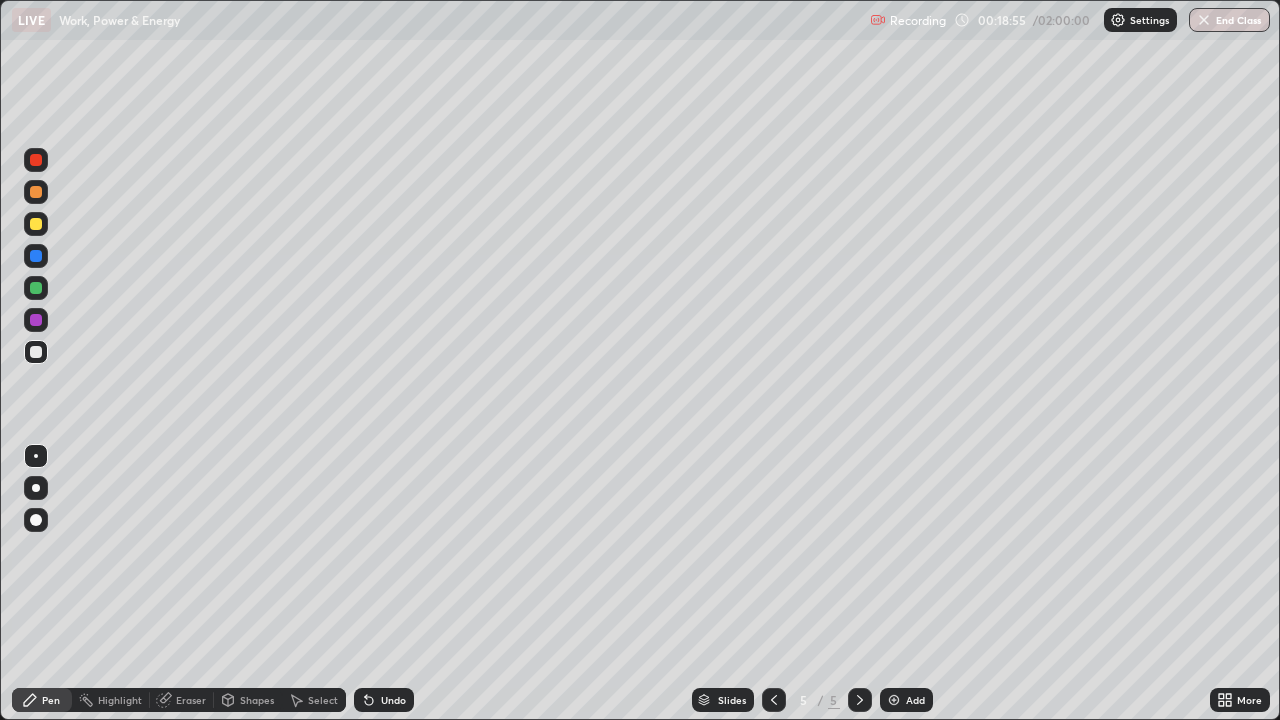 click on "Undo" at bounding box center [384, 700] 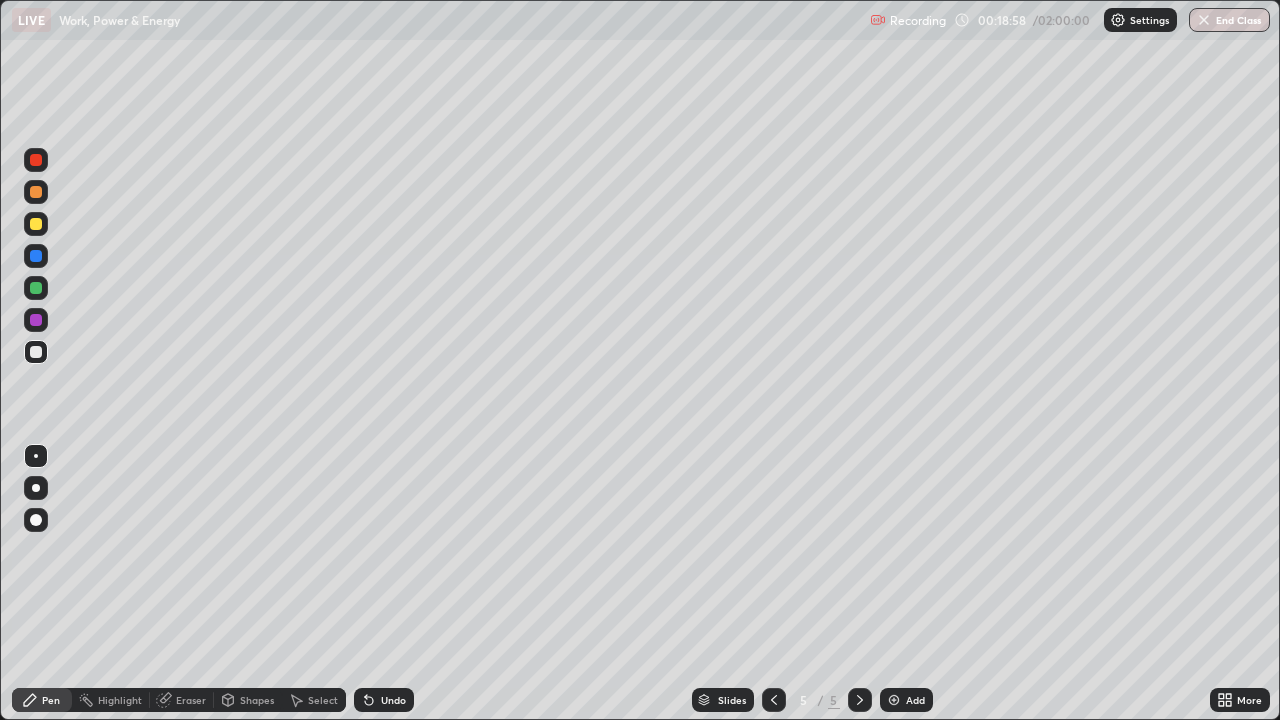 click on "Undo" at bounding box center (393, 700) 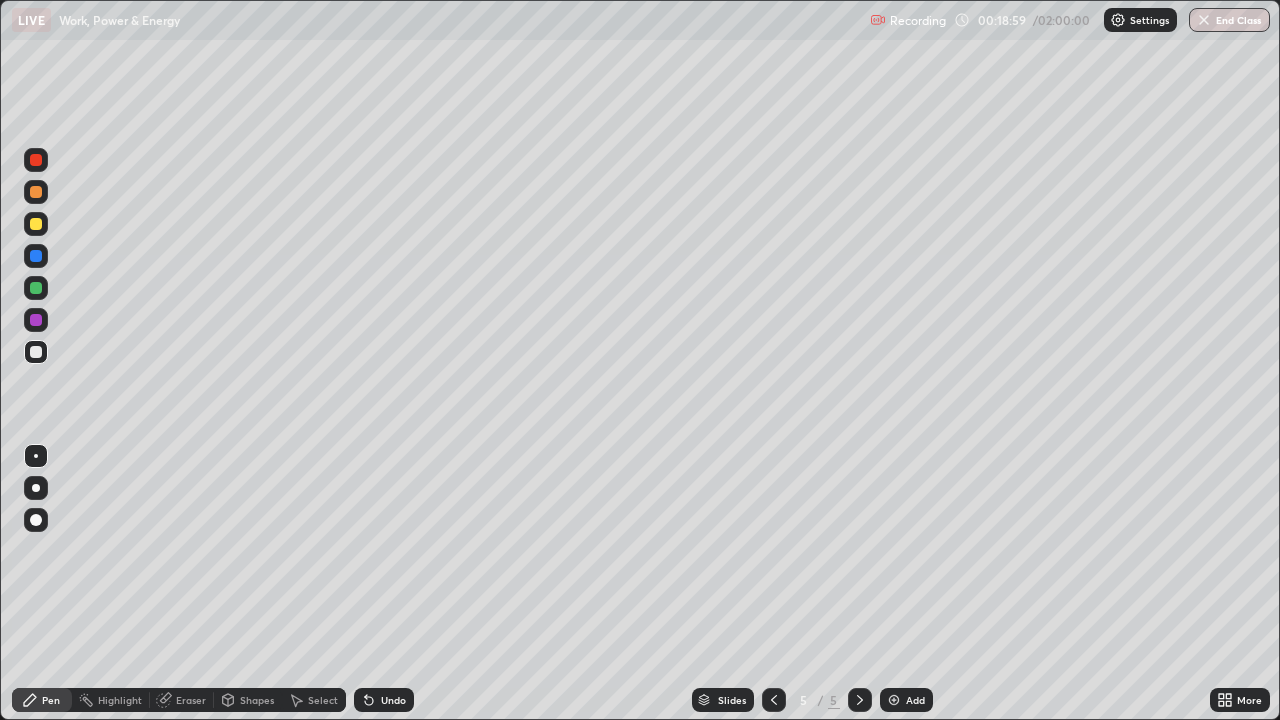 click on "Undo" at bounding box center [384, 700] 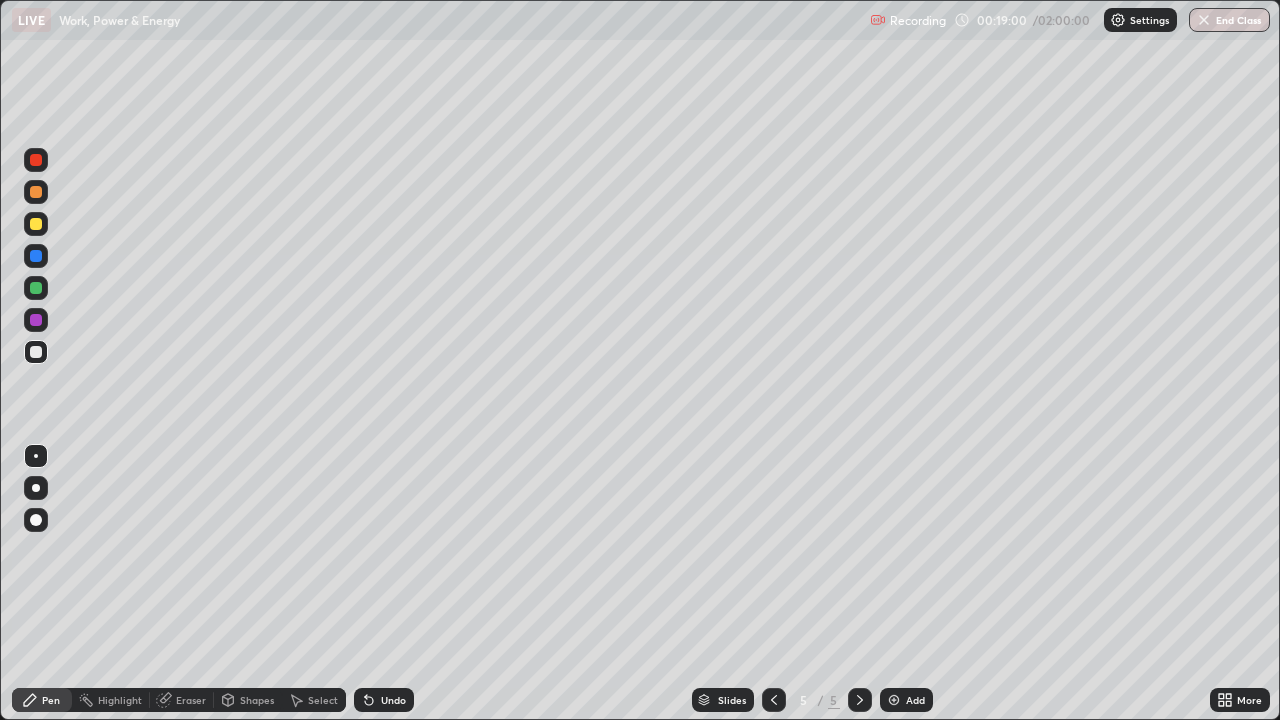 click on "Undo" at bounding box center (384, 700) 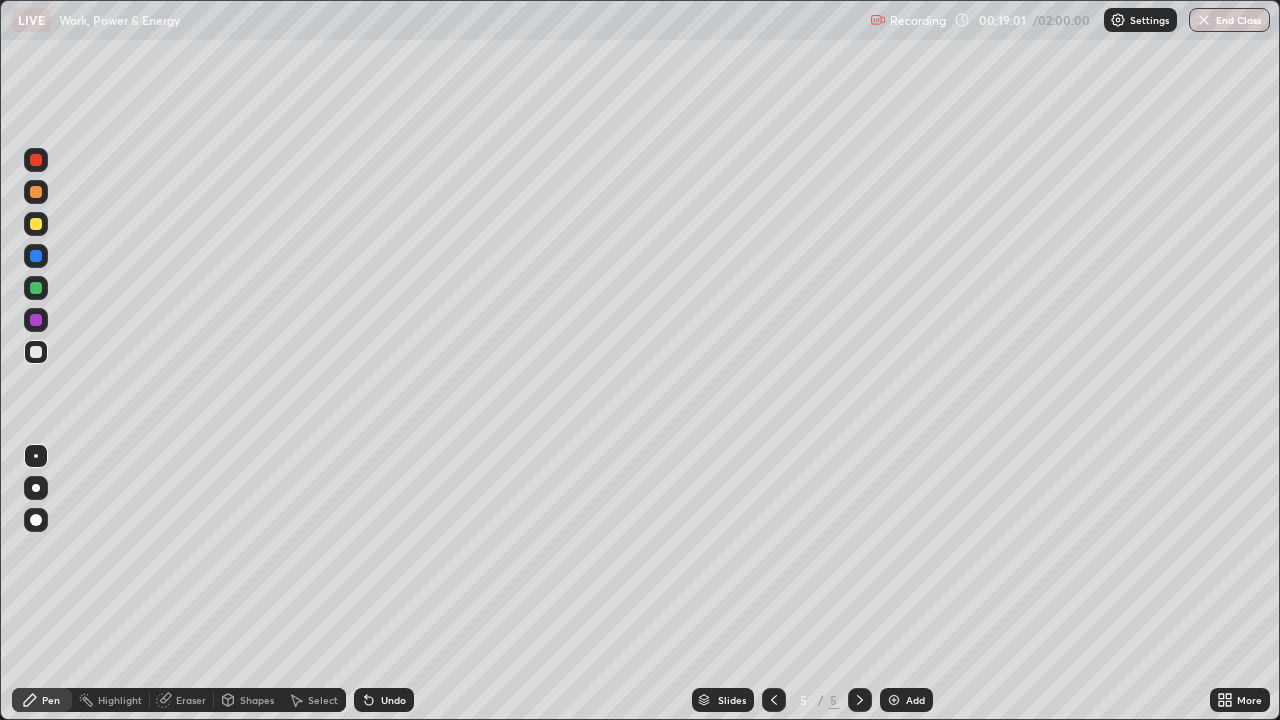 click 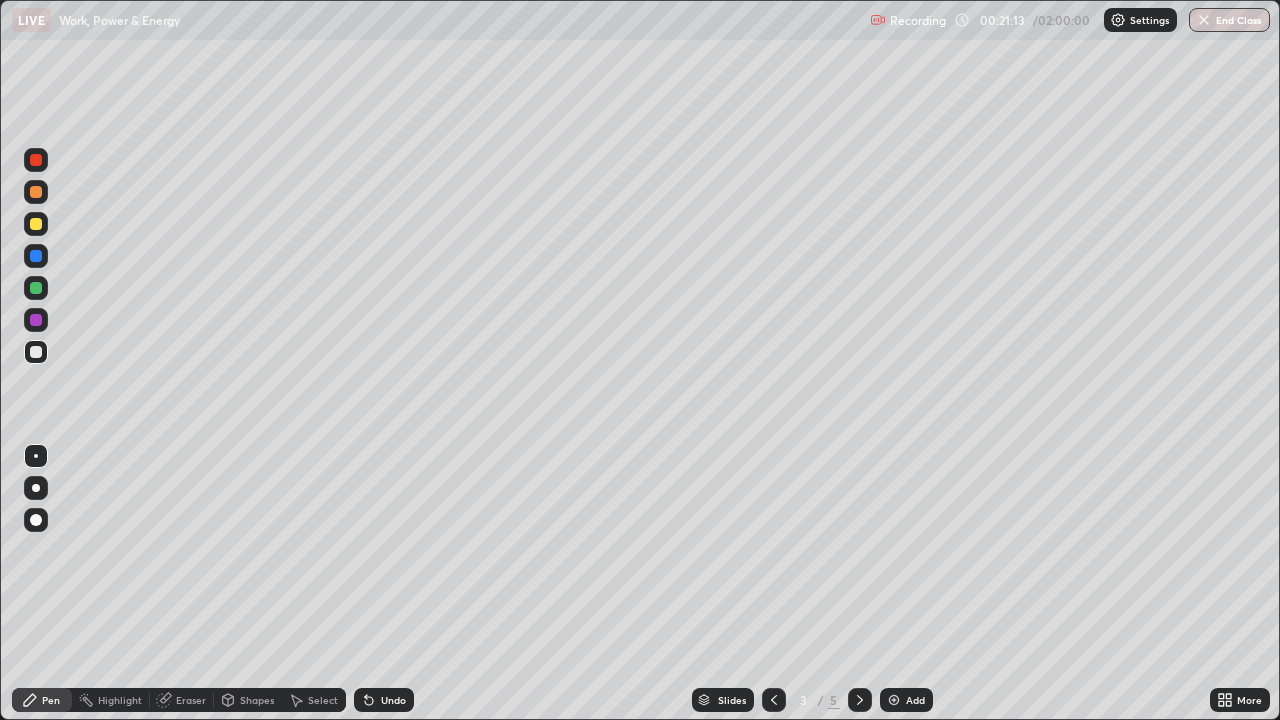 click 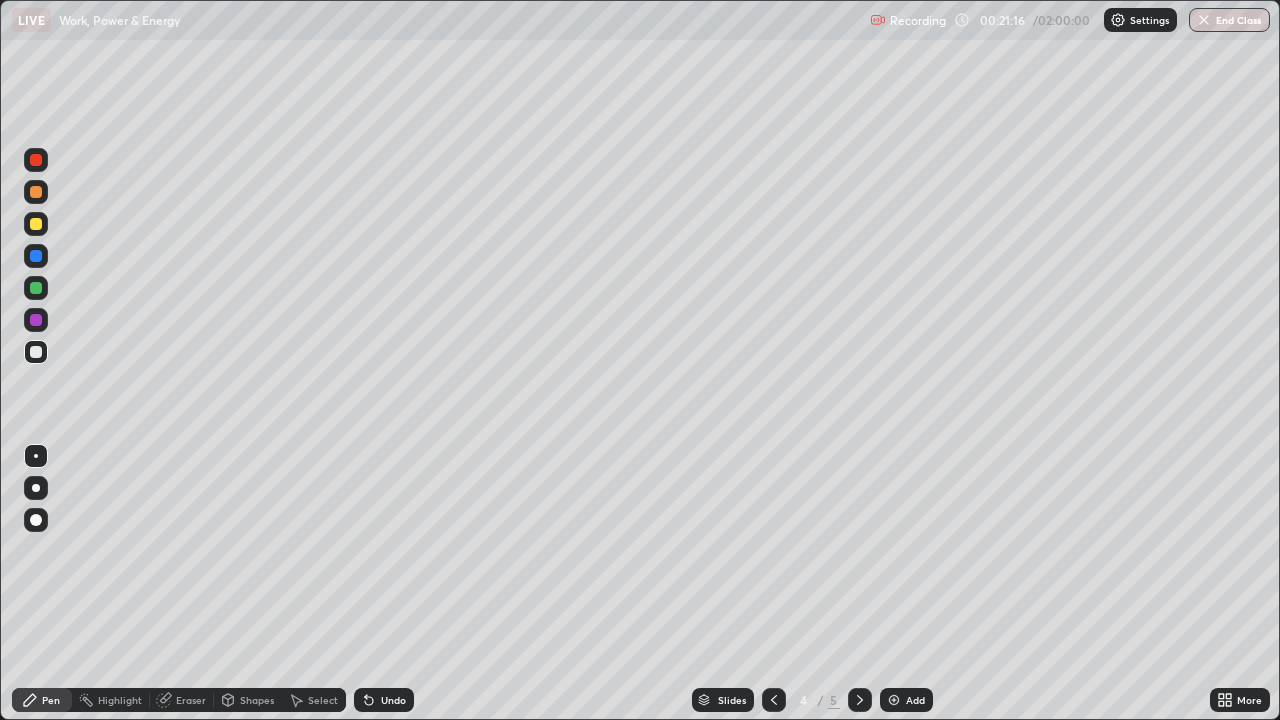 click 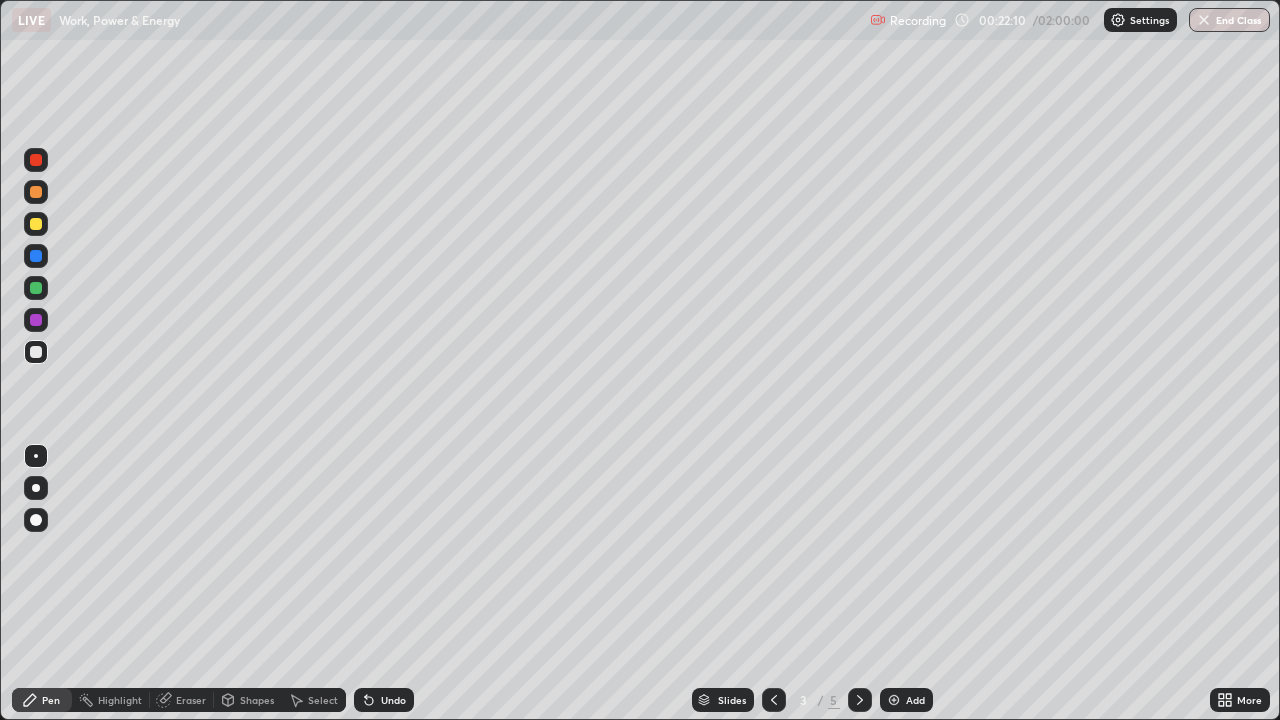 click 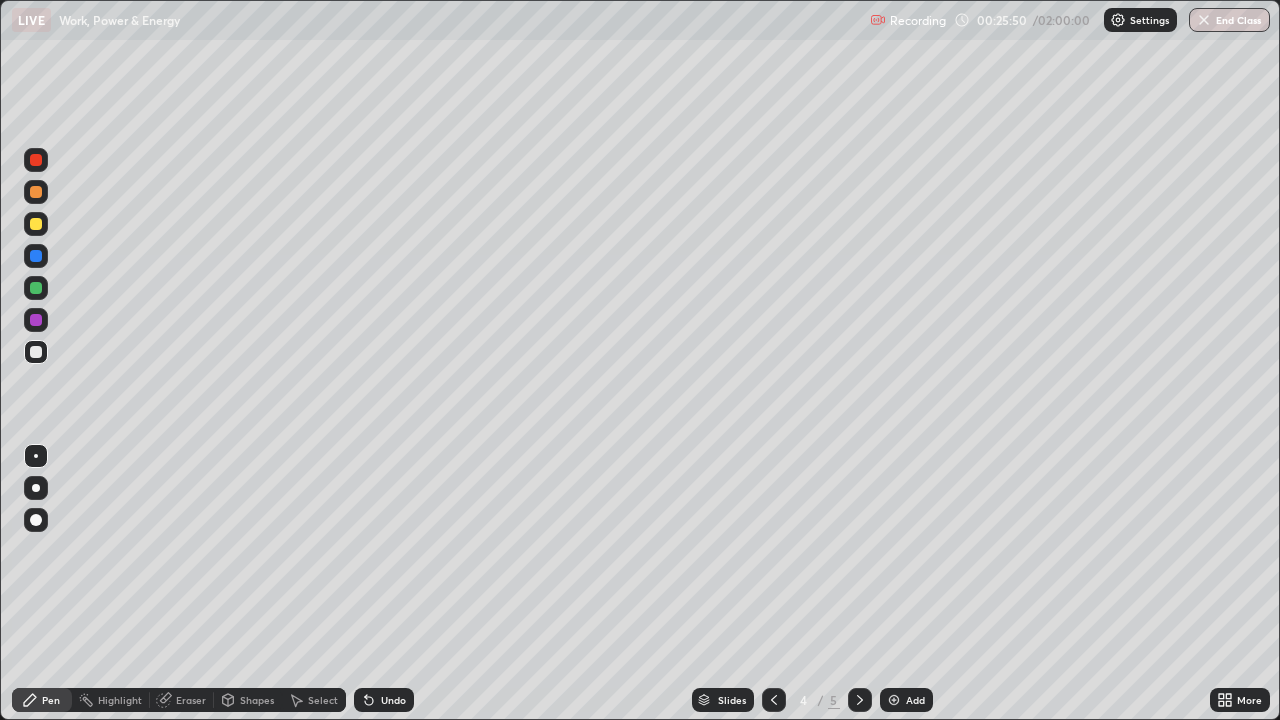 click at bounding box center [774, 700] 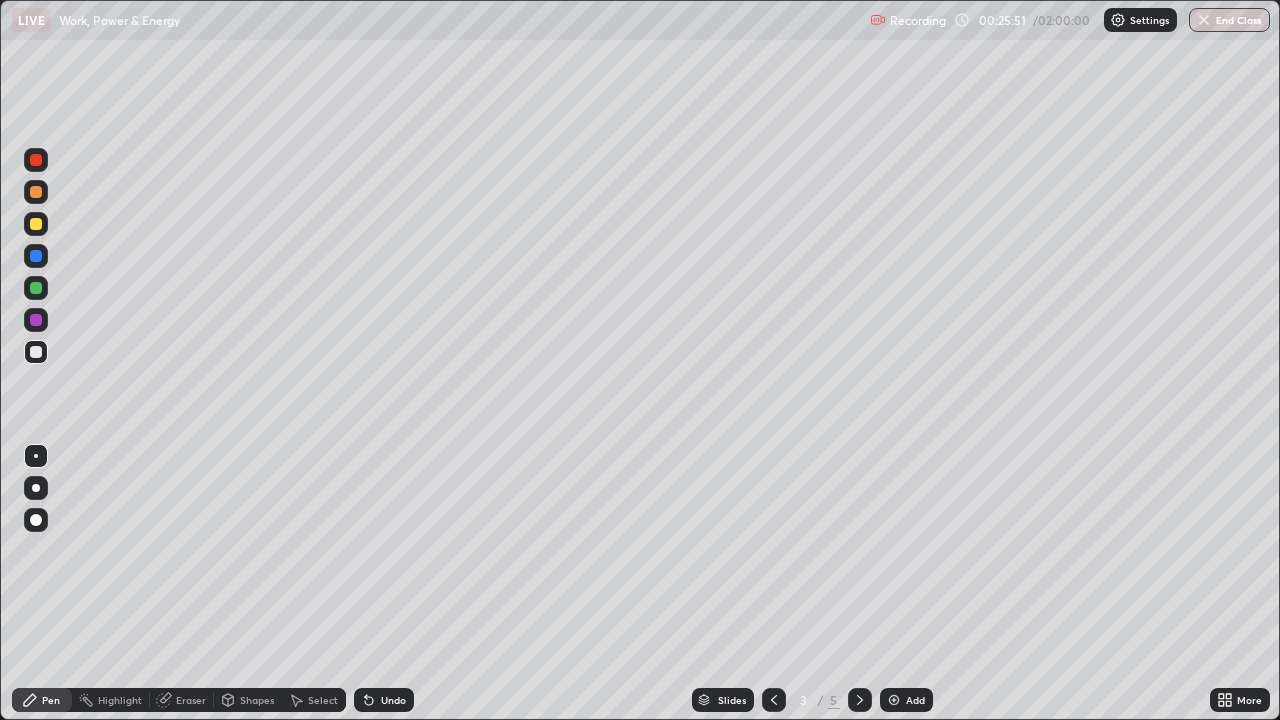 click 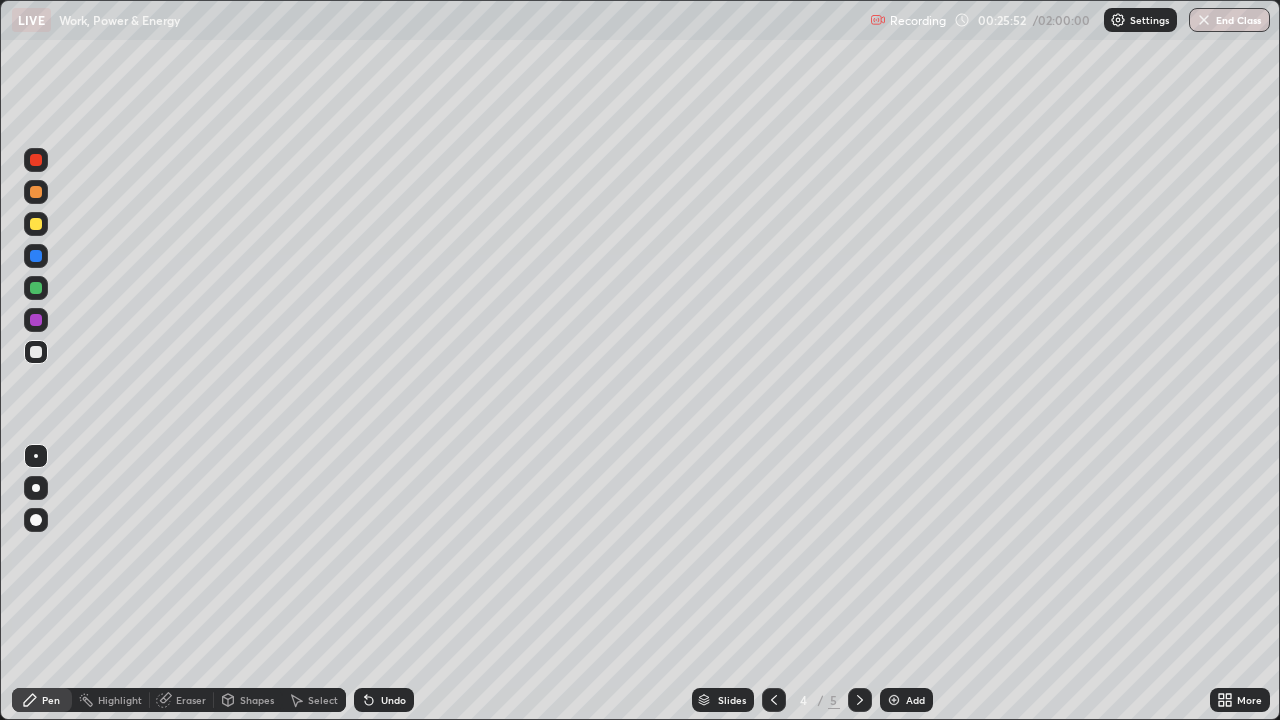 click 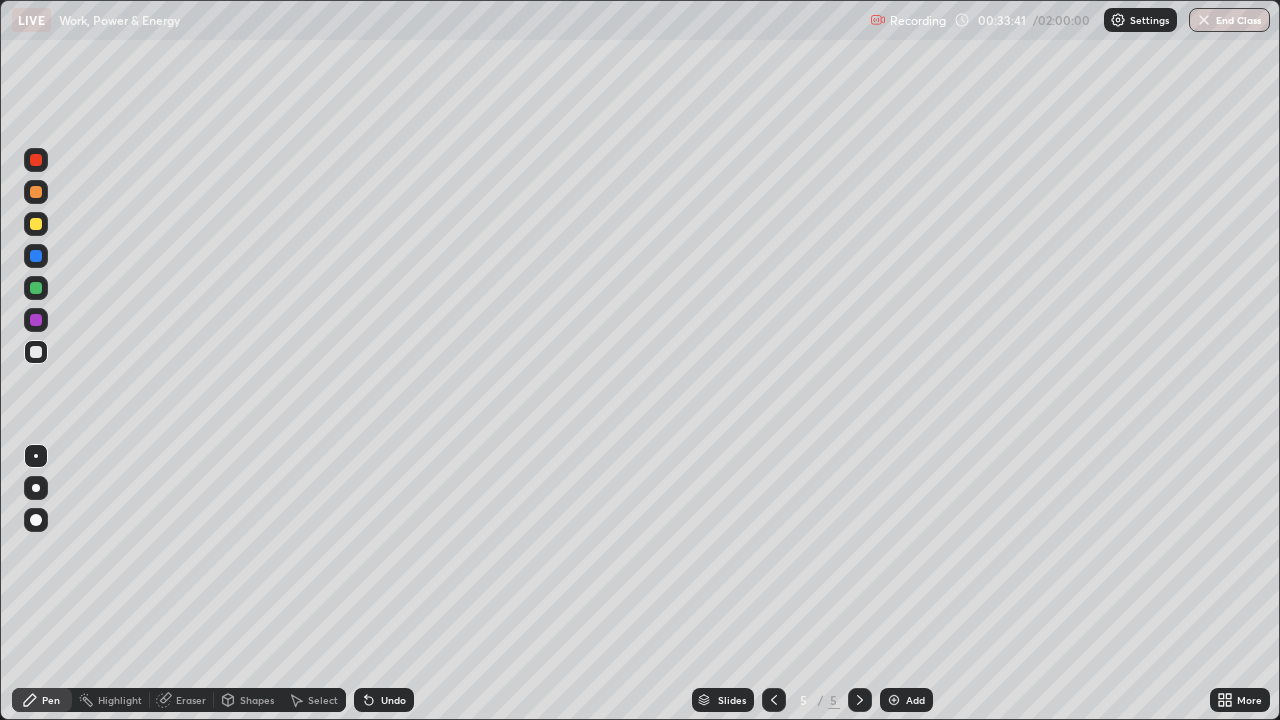 click on "Eraser" at bounding box center (182, 700) 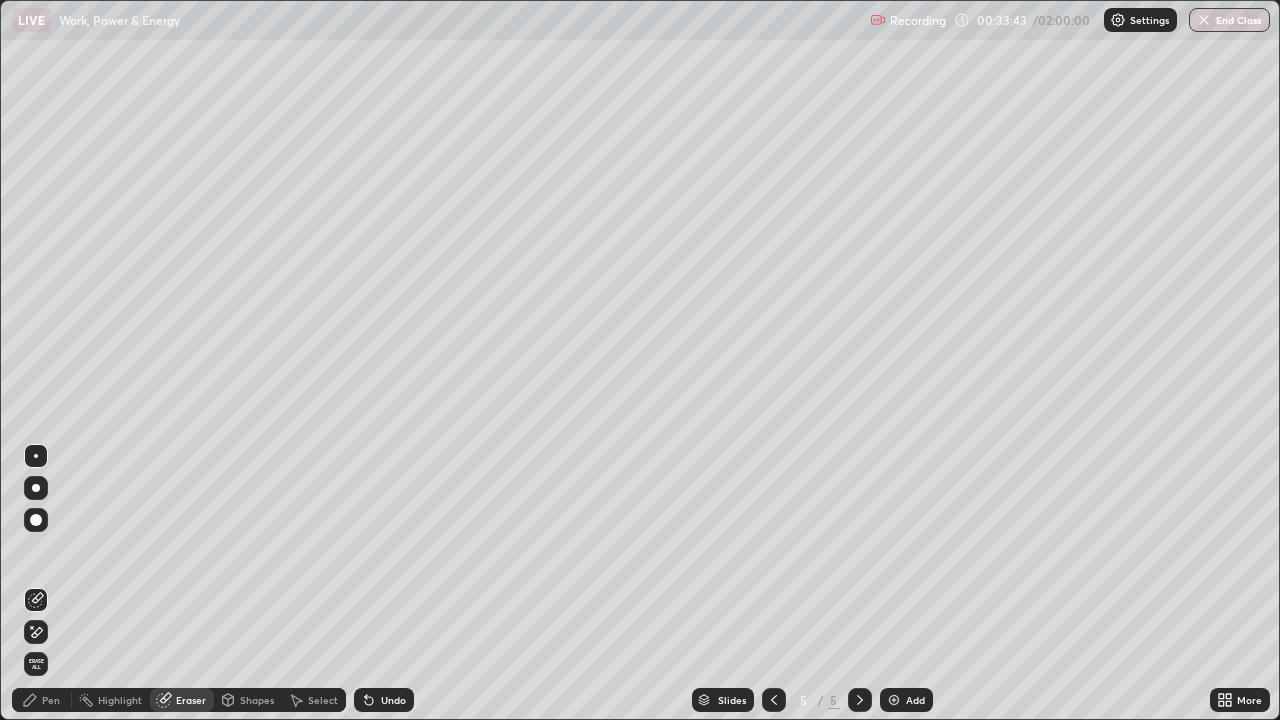 click 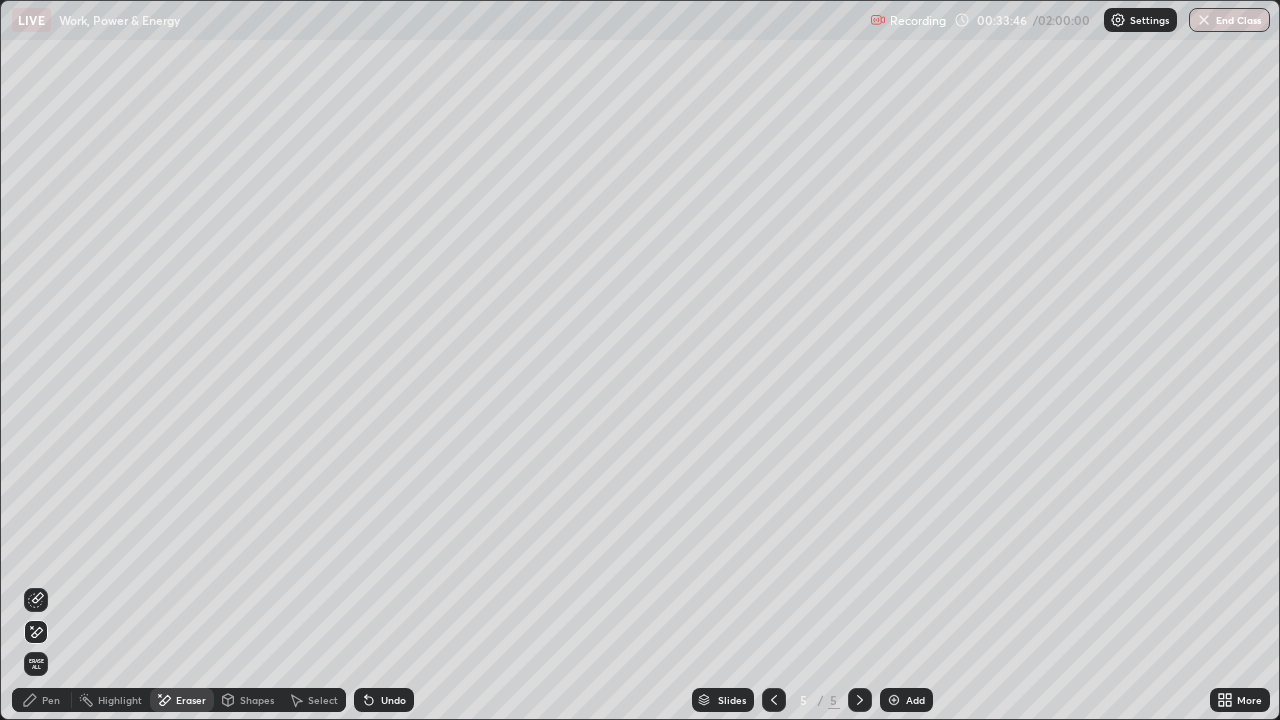 click on "Pen" at bounding box center (51, 700) 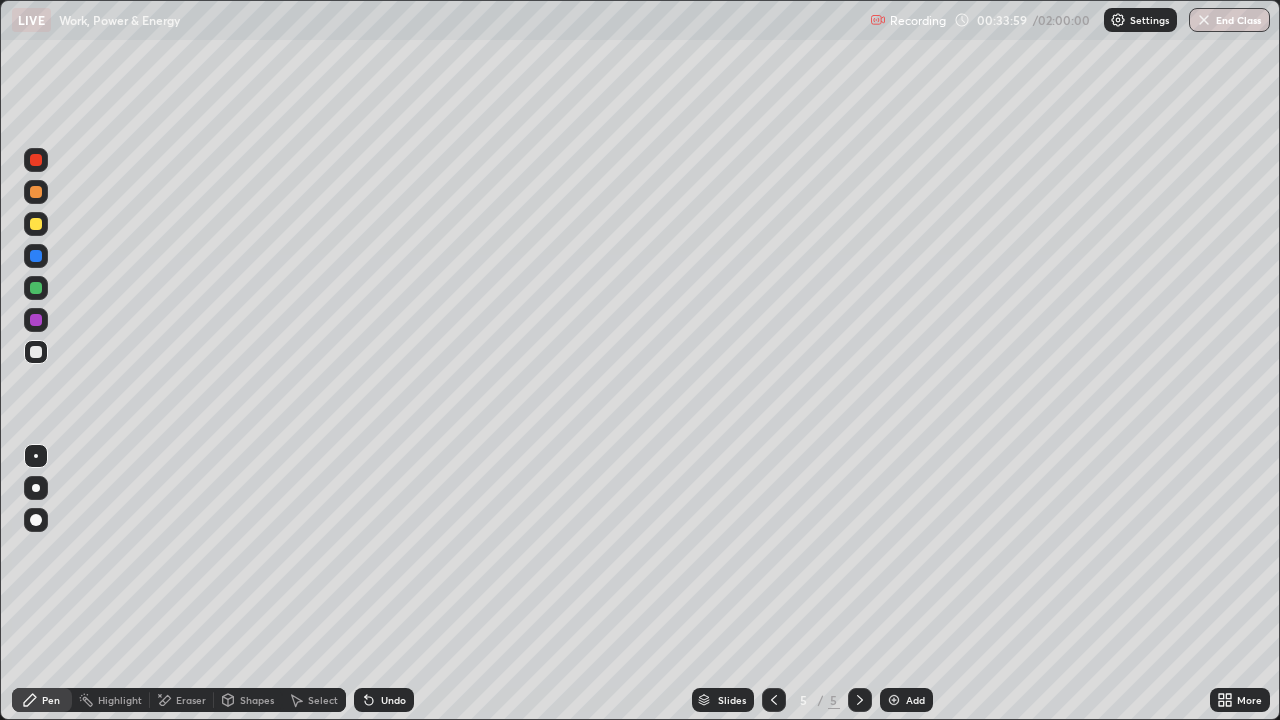 click on "Undo" at bounding box center (393, 700) 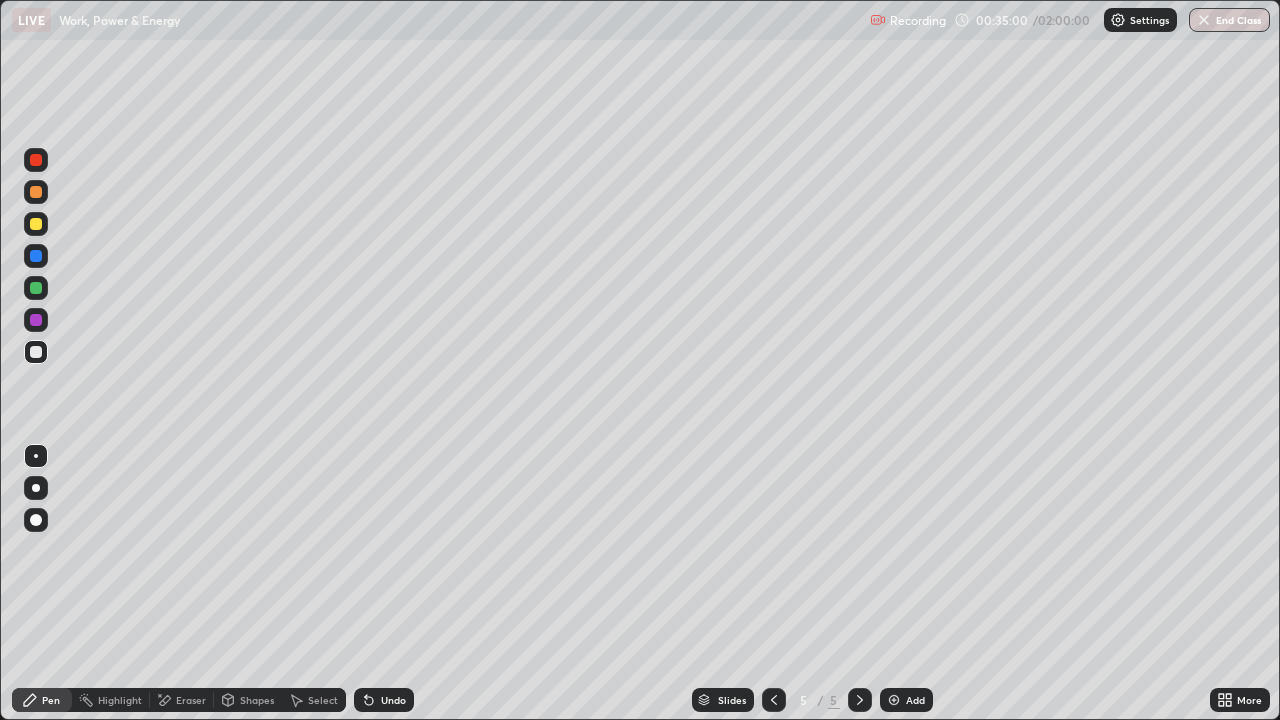 click on "Eraser" at bounding box center [191, 700] 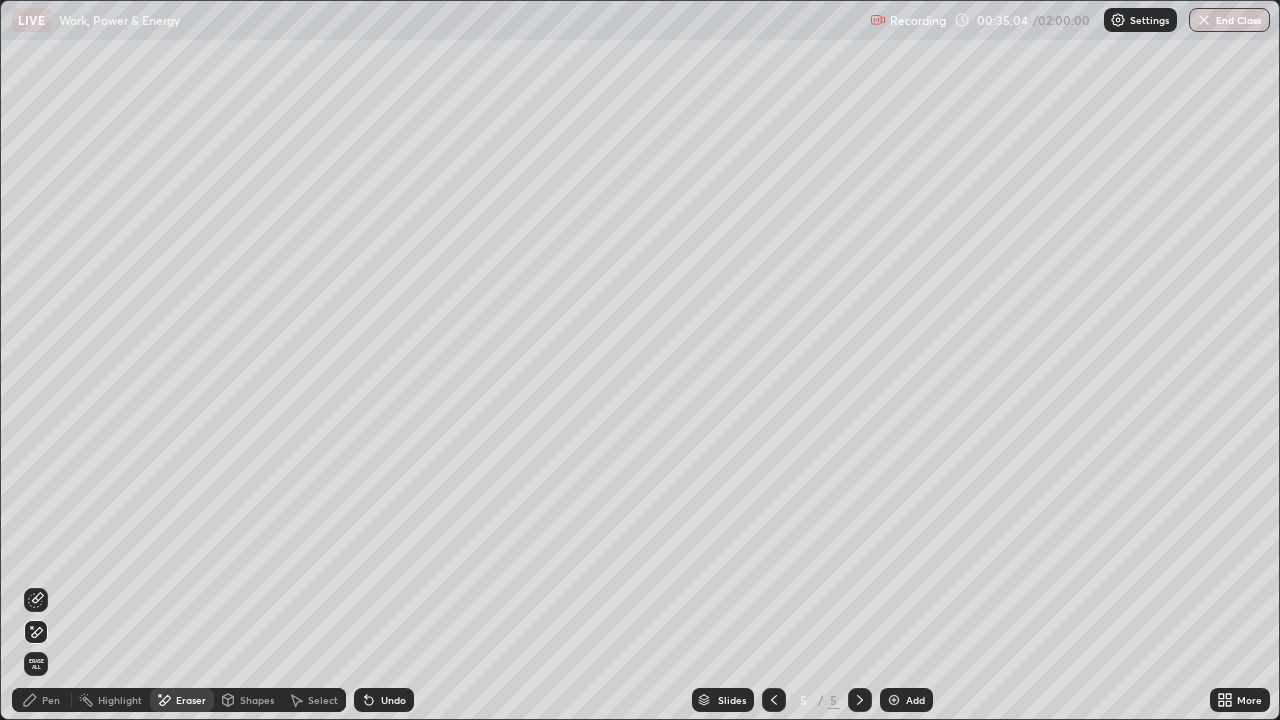 click on "Pen" at bounding box center [51, 700] 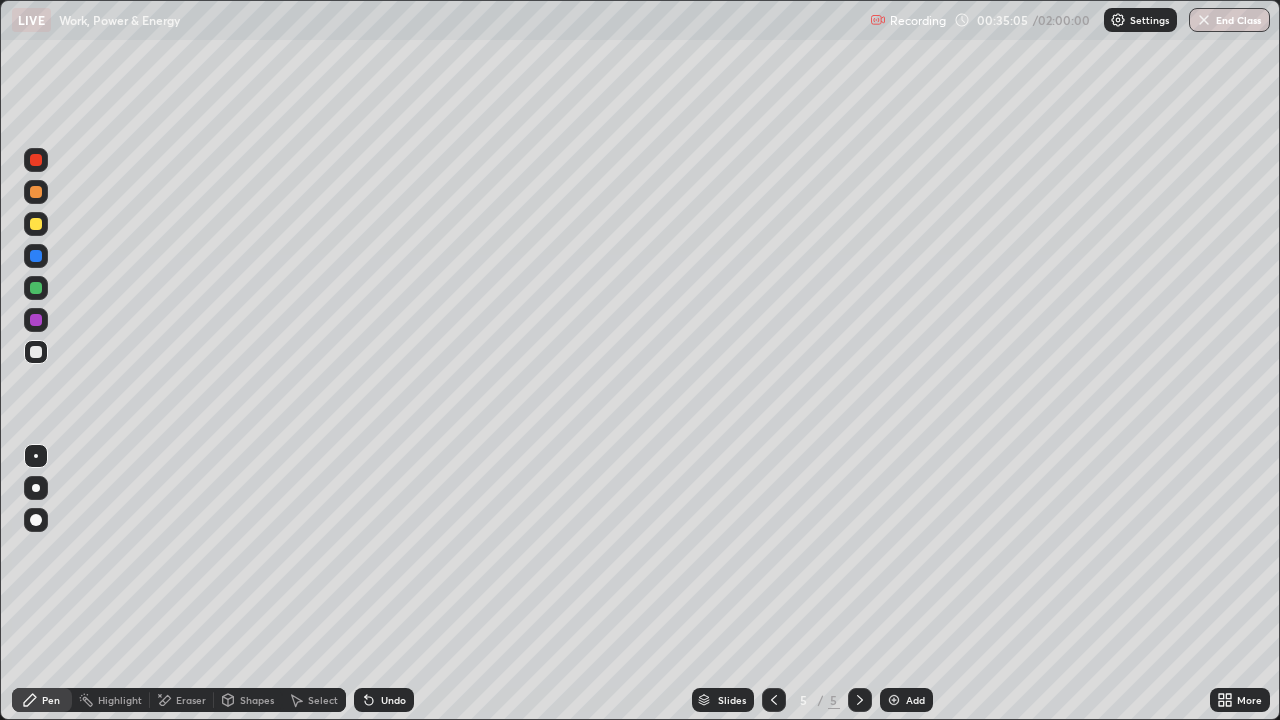 click on "Pen" at bounding box center (51, 700) 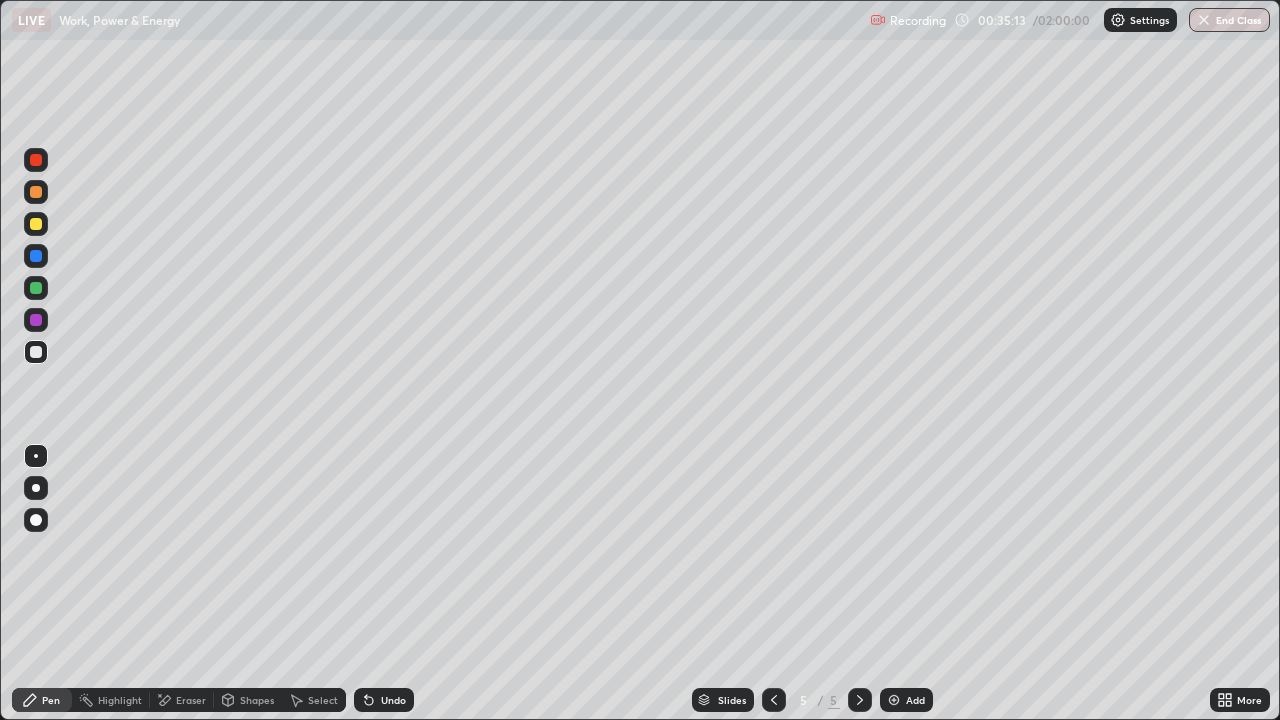 click on "Add" at bounding box center (906, 700) 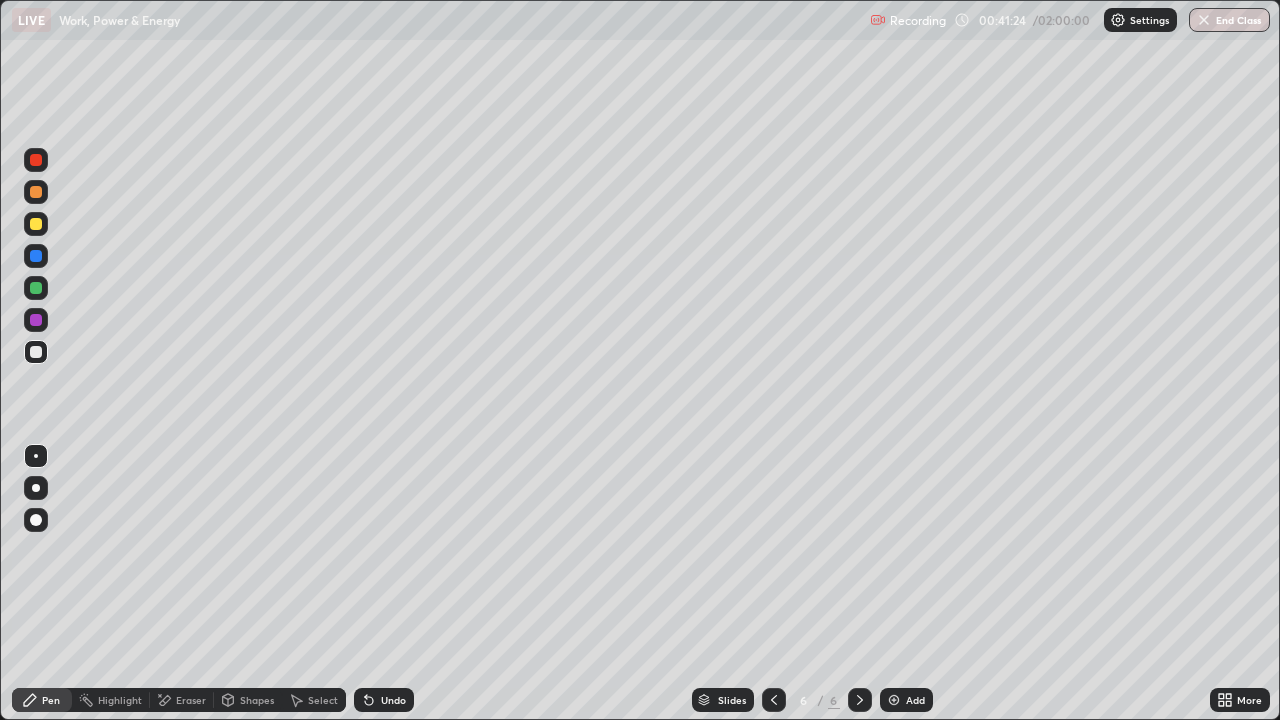 click on "Add" at bounding box center [915, 700] 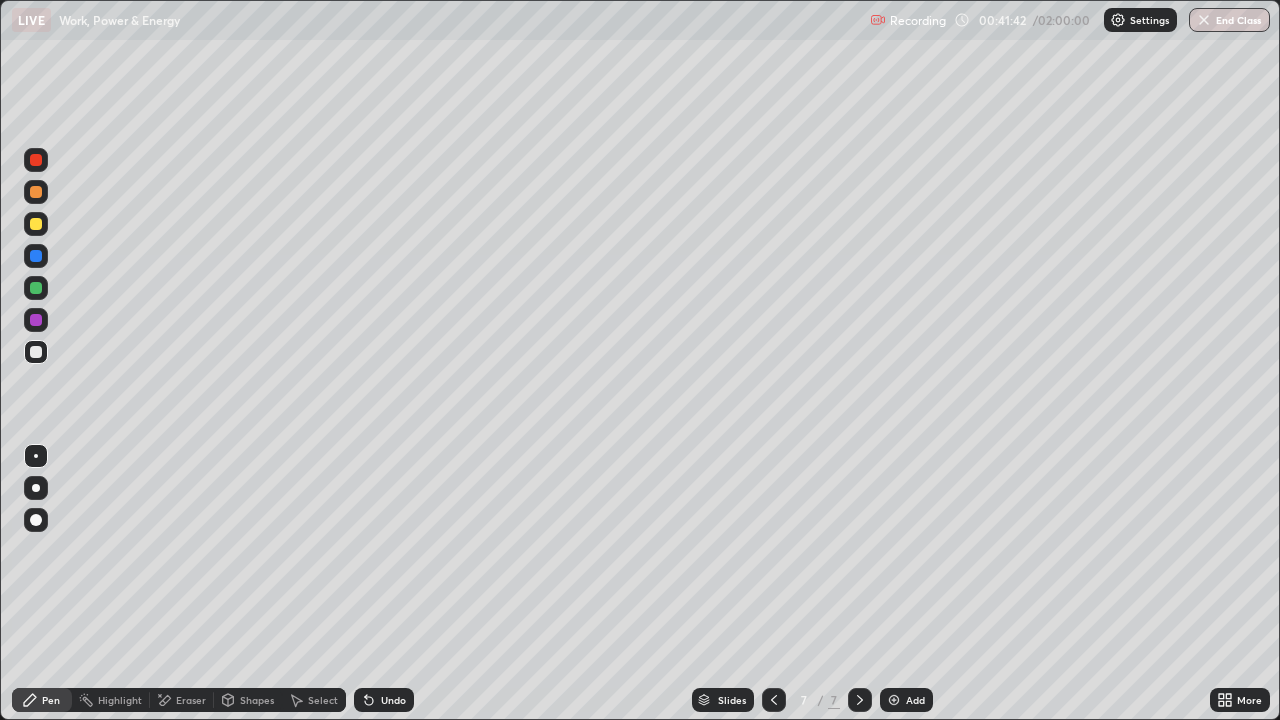 click on "Undo" at bounding box center [384, 700] 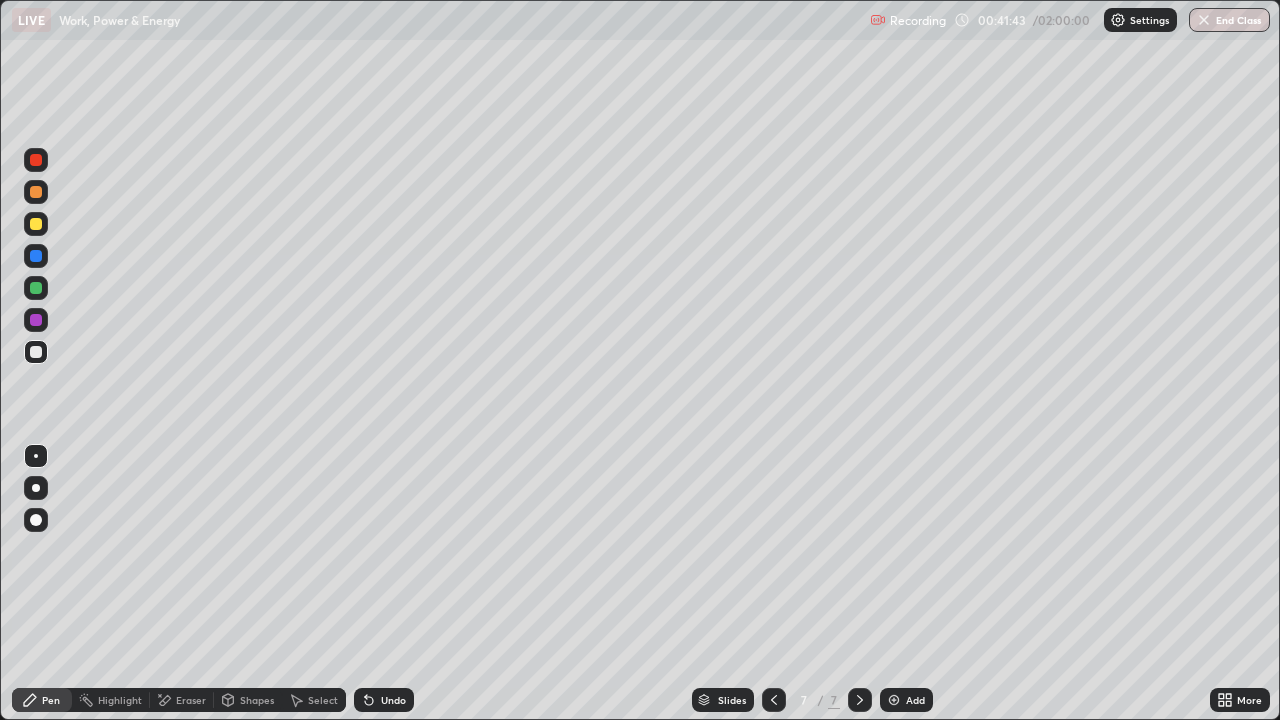 click on "Undo" at bounding box center (384, 700) 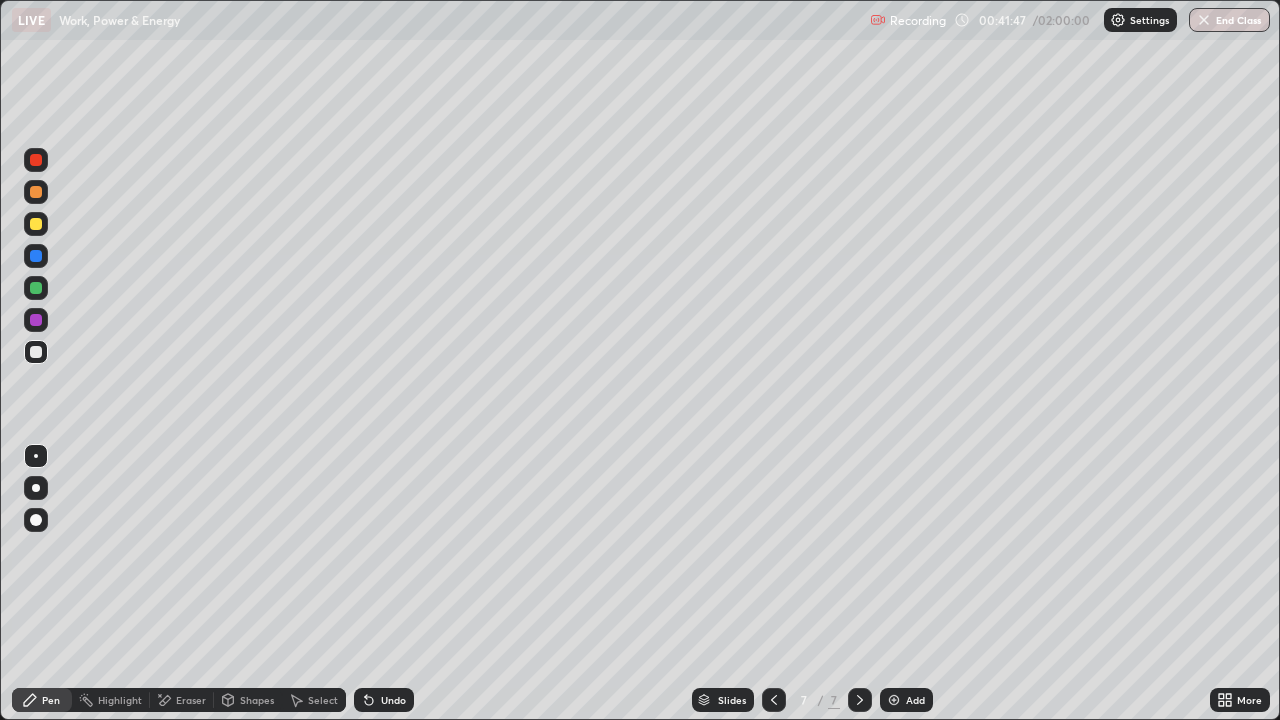 click on "Undo" at bounding box center (384, 700) 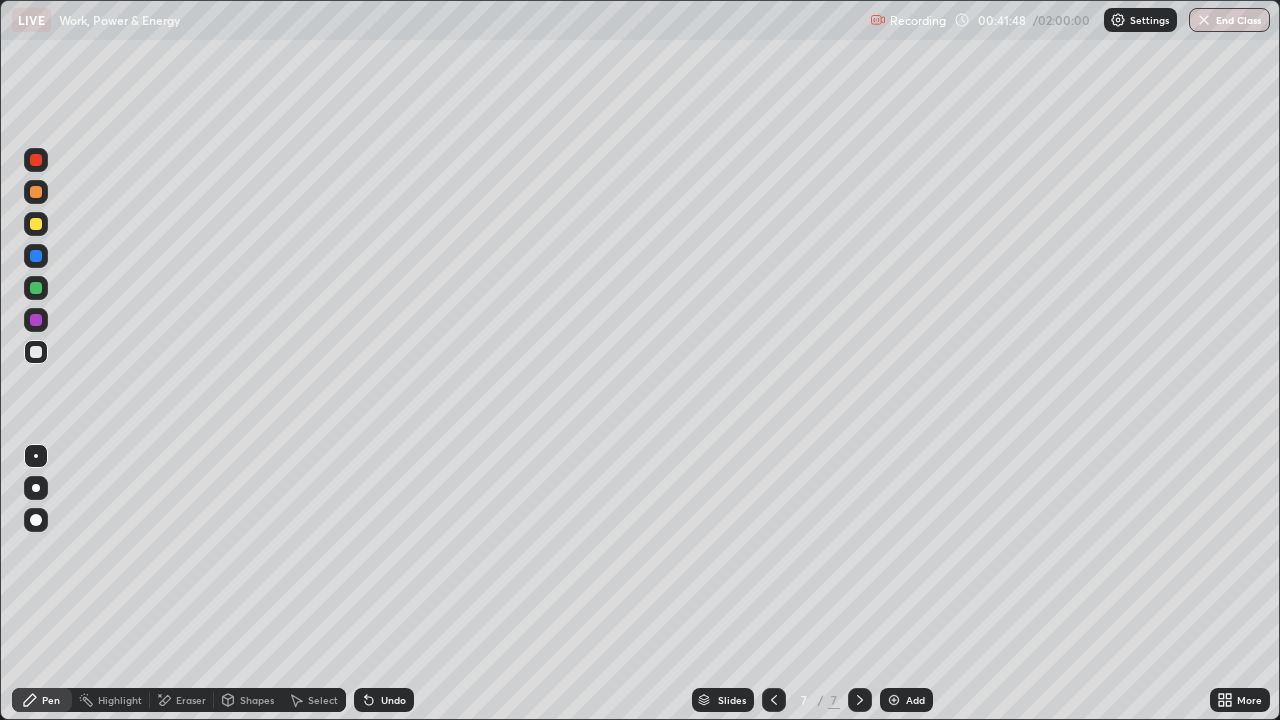 click 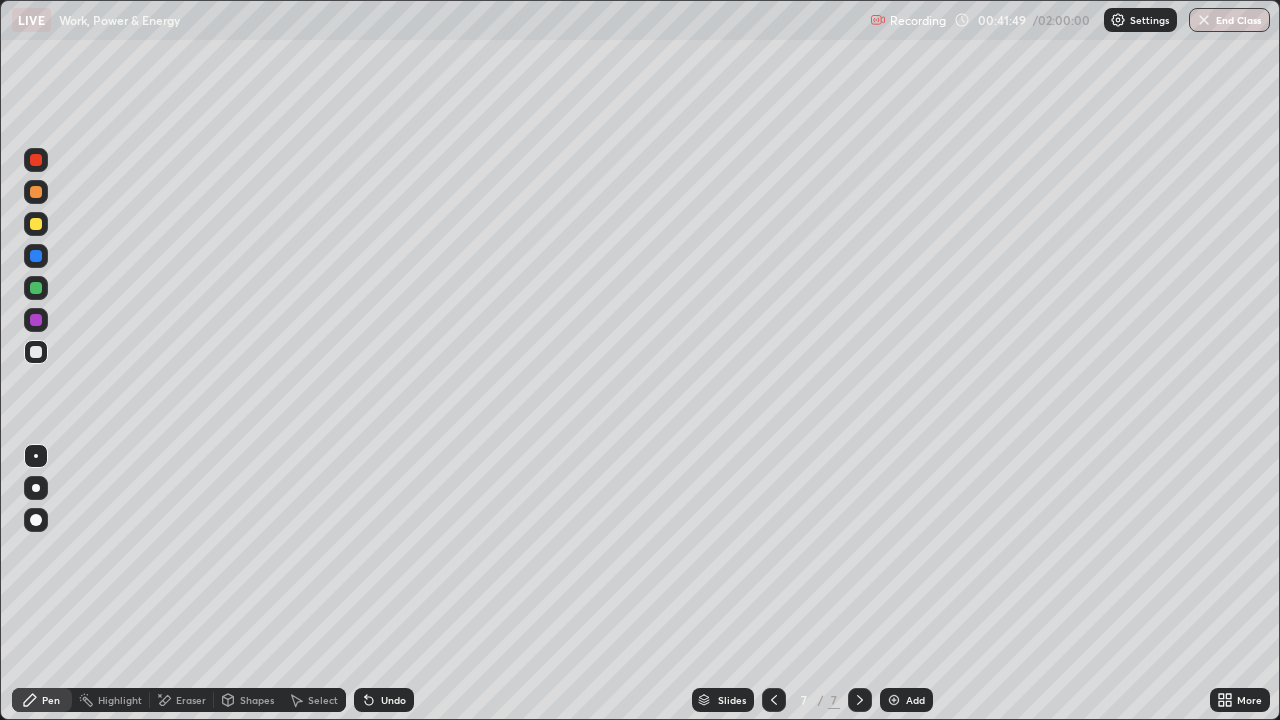 click 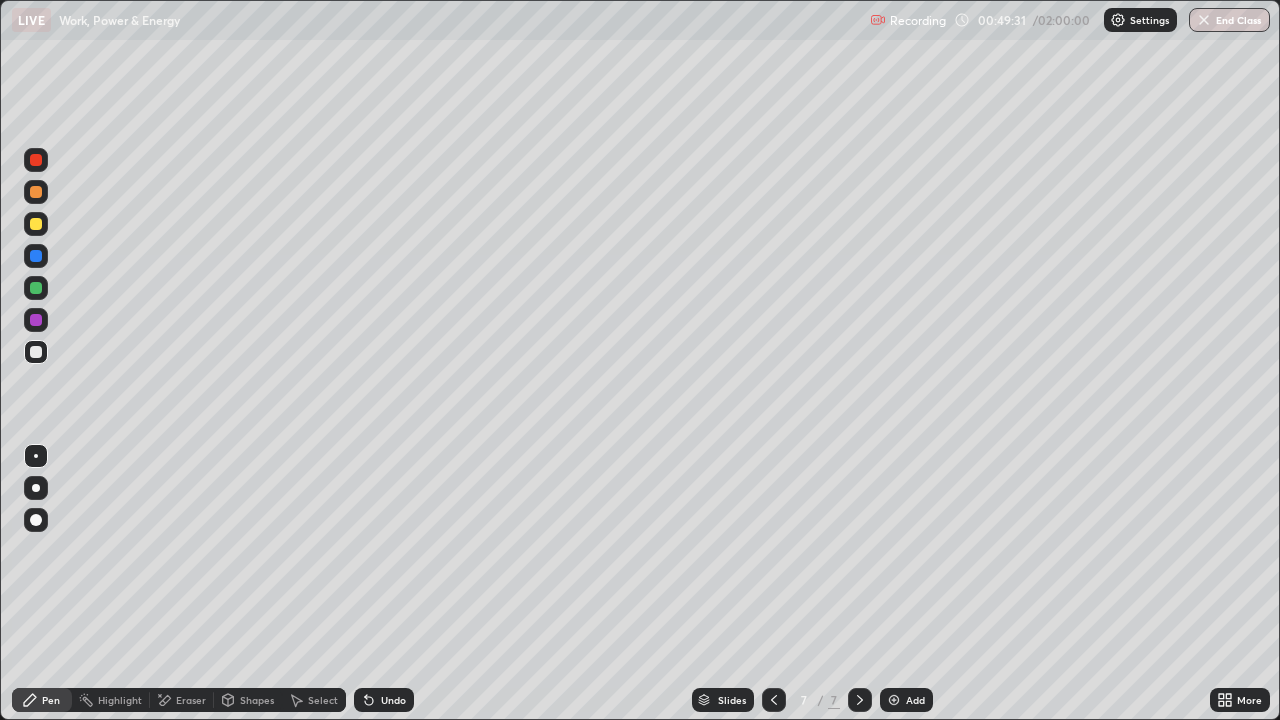 click on "Undo" at bounding box center (384, 700) 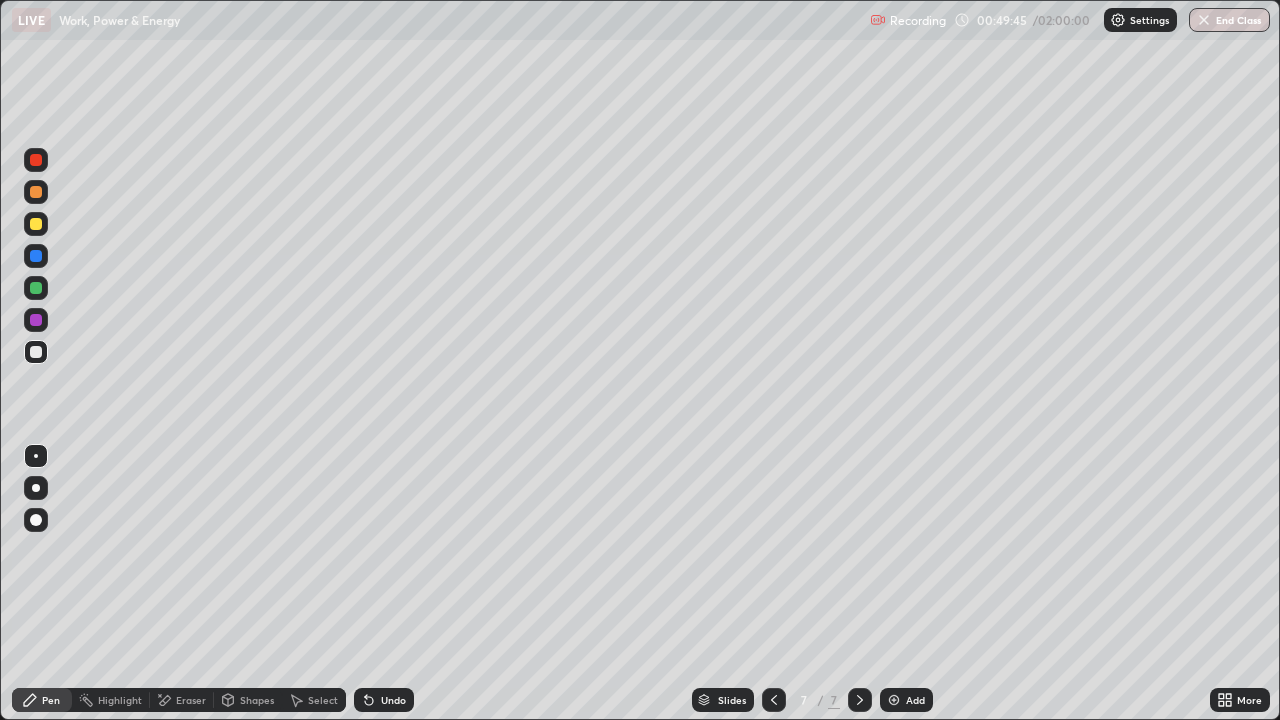 click on "Undo" at bounding box center (393, 700) 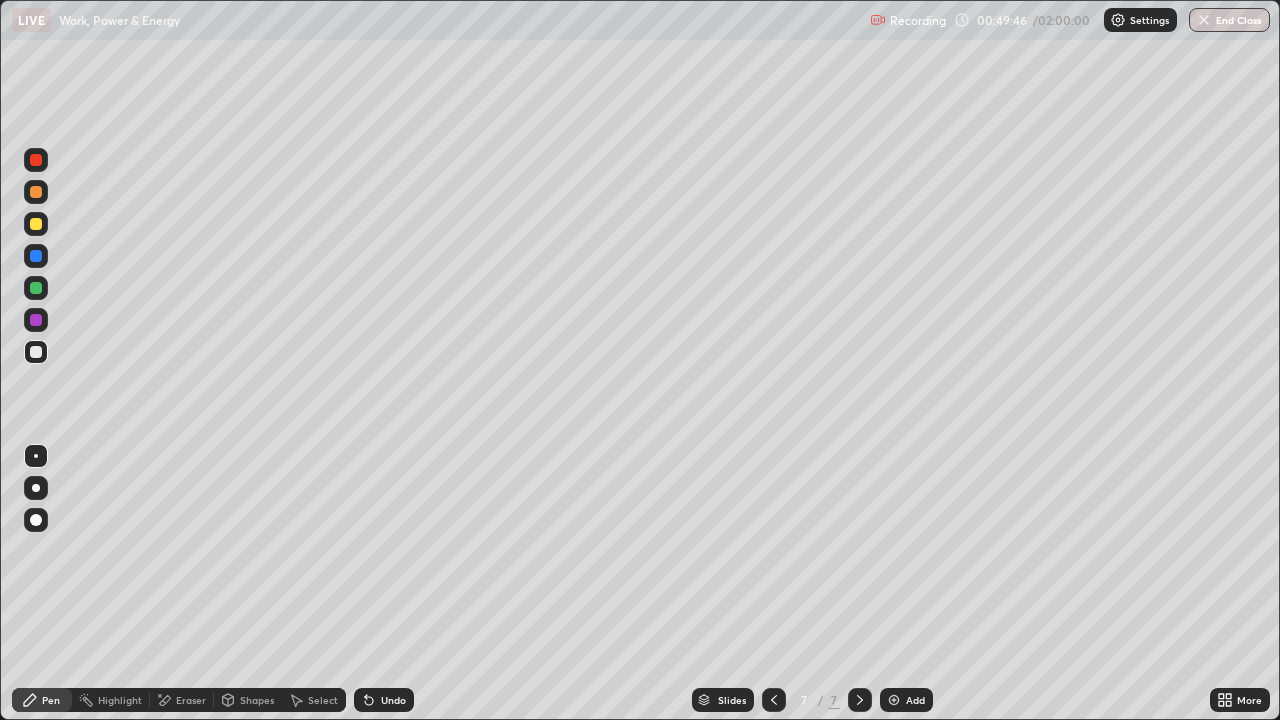 click on "Undo" at bounding box center (393, 700) 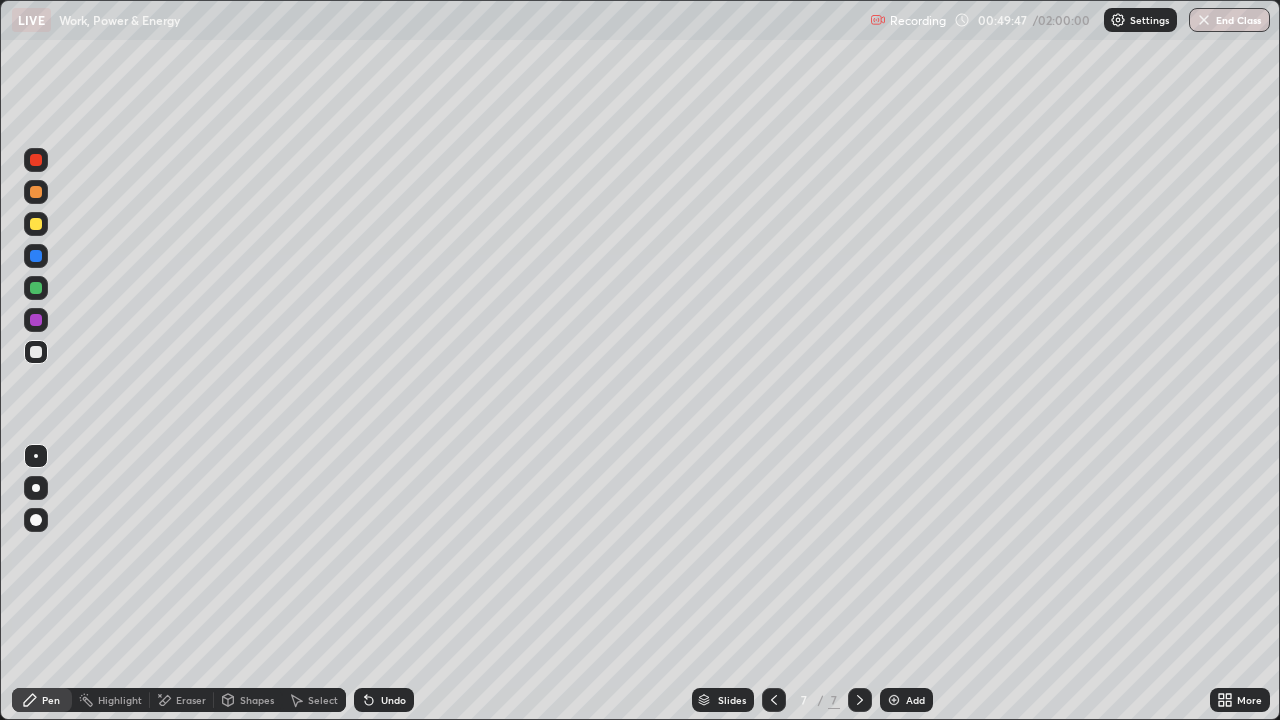 click on "Undo" at bounding box center [384, 700] 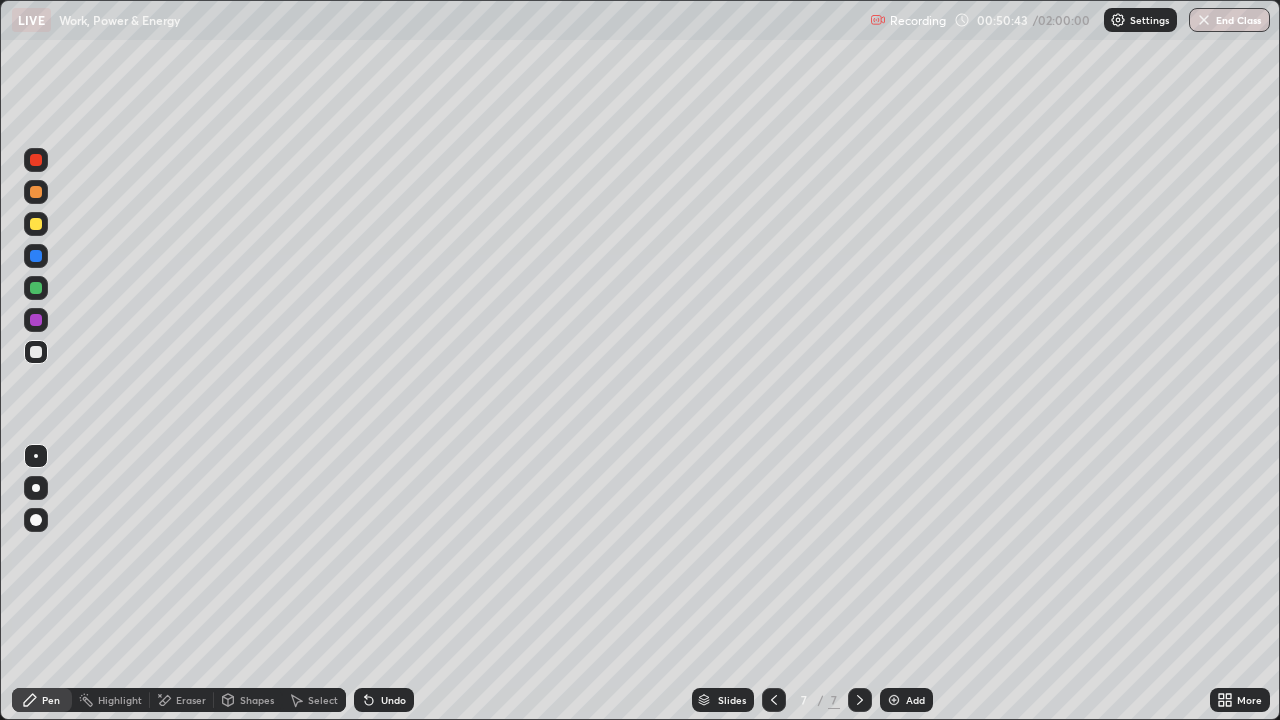 click on "Undo" at bounding box center [393, 700] 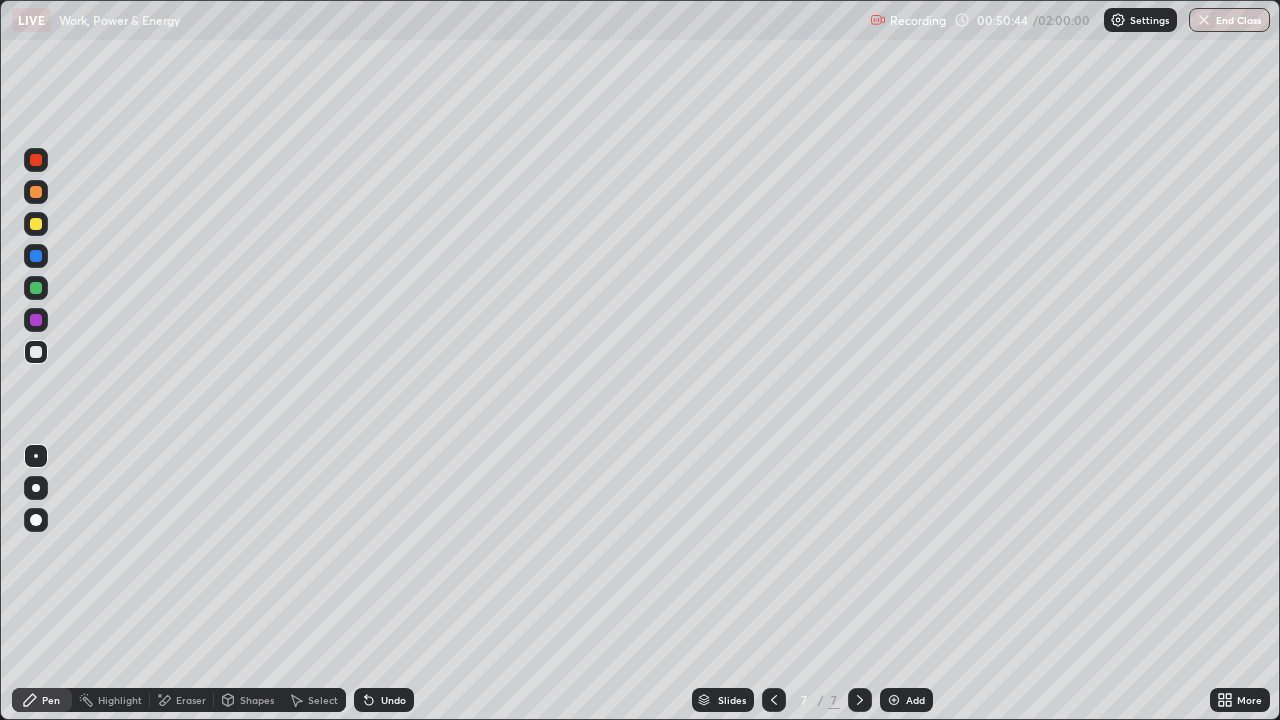 click on "Undo" at bounding box center [384, 700] 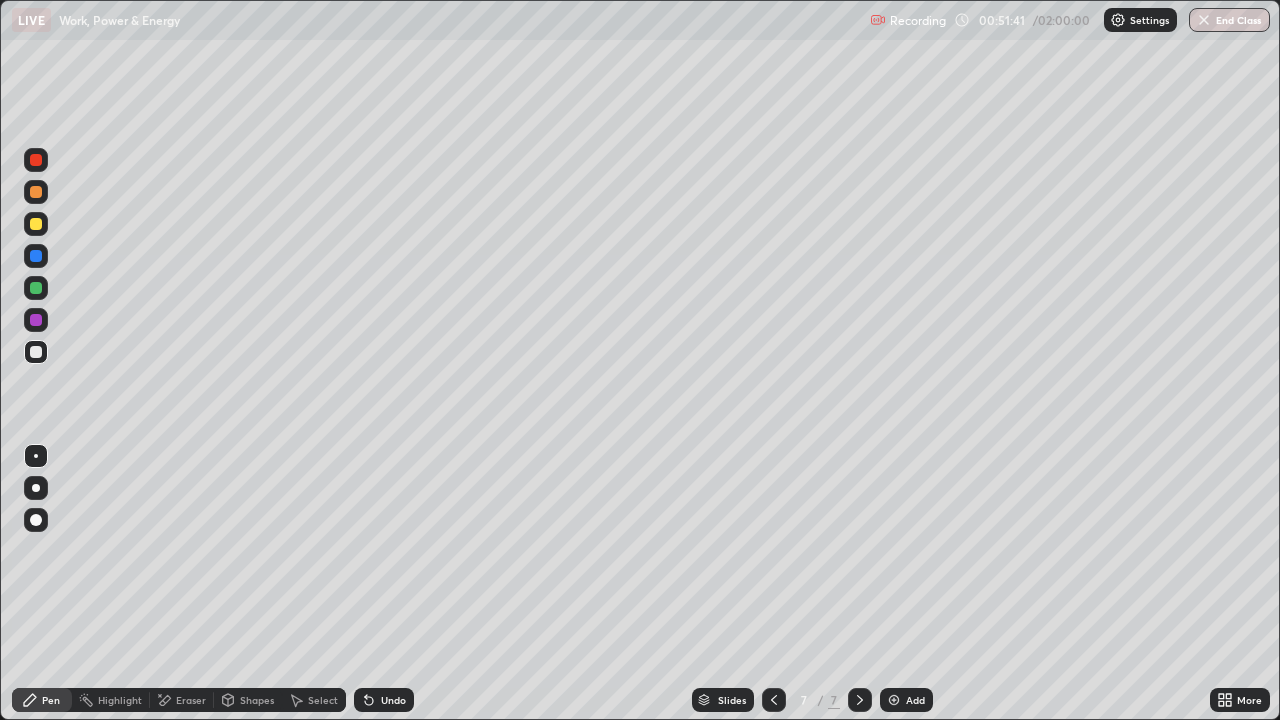 click on "Undo" at bounding box center [384, 700] 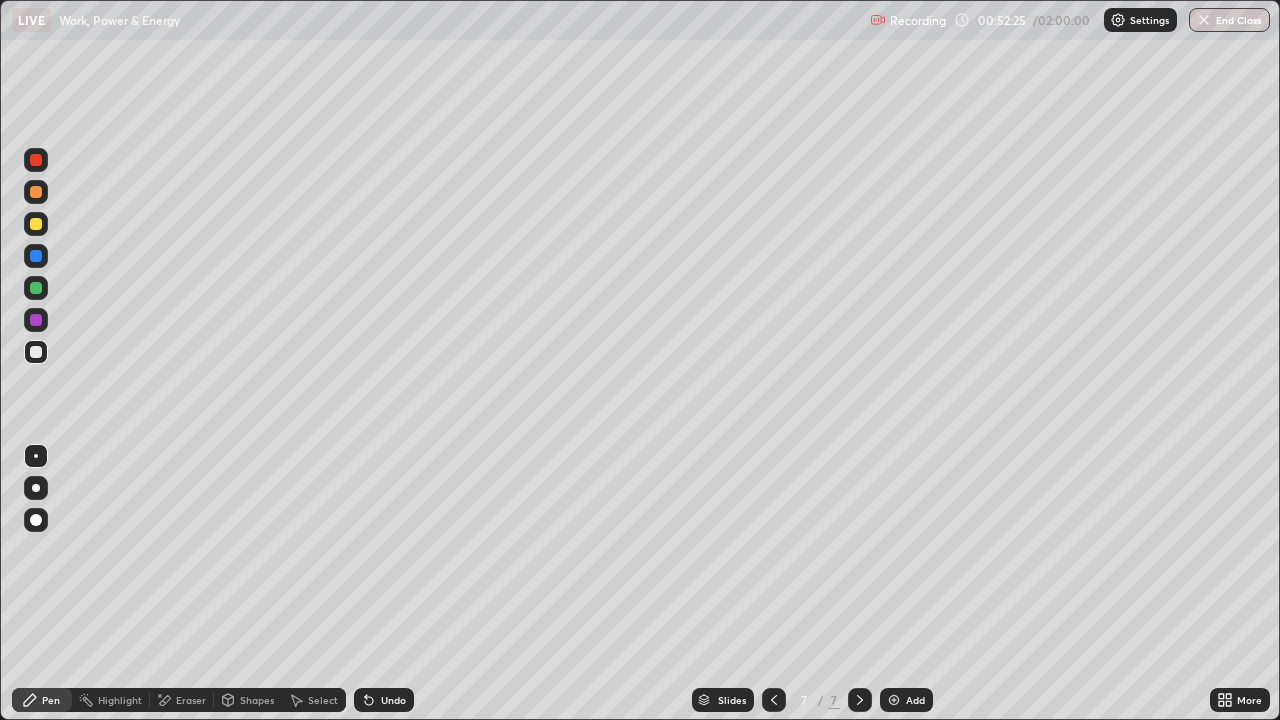 click on "Add" at bounding box center [915, 700] 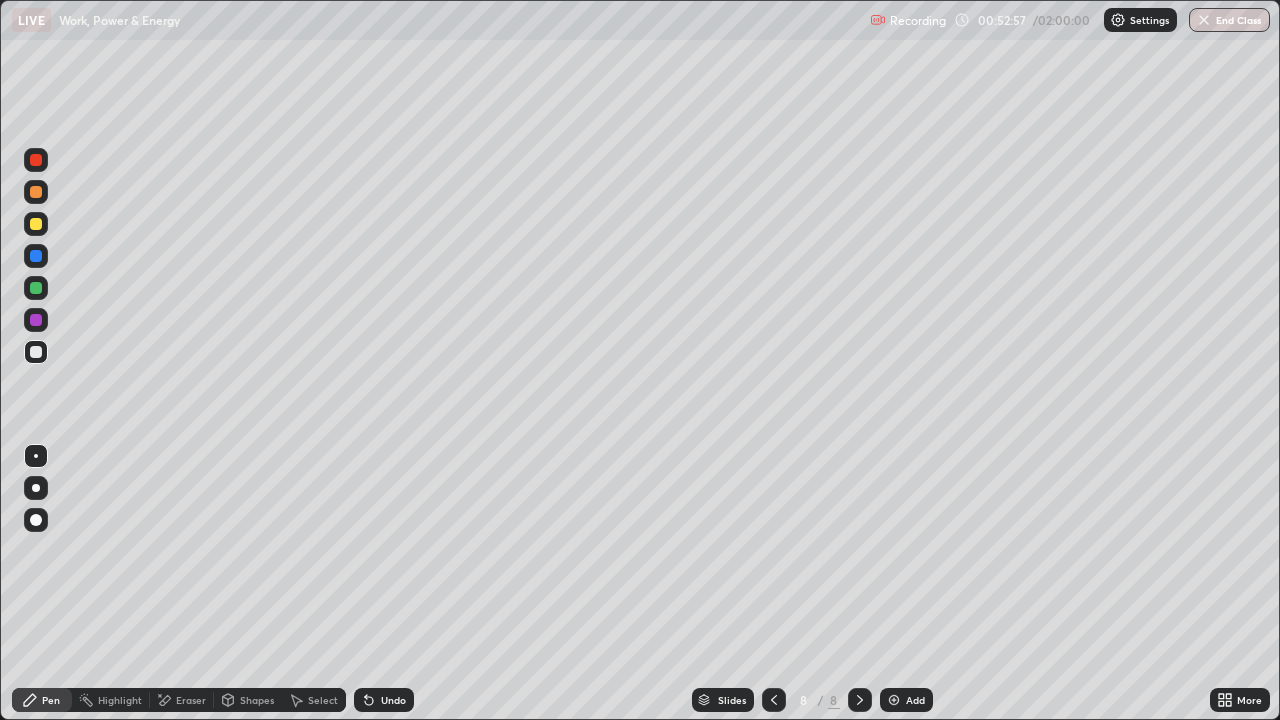 click at bounding box center (774, 700) 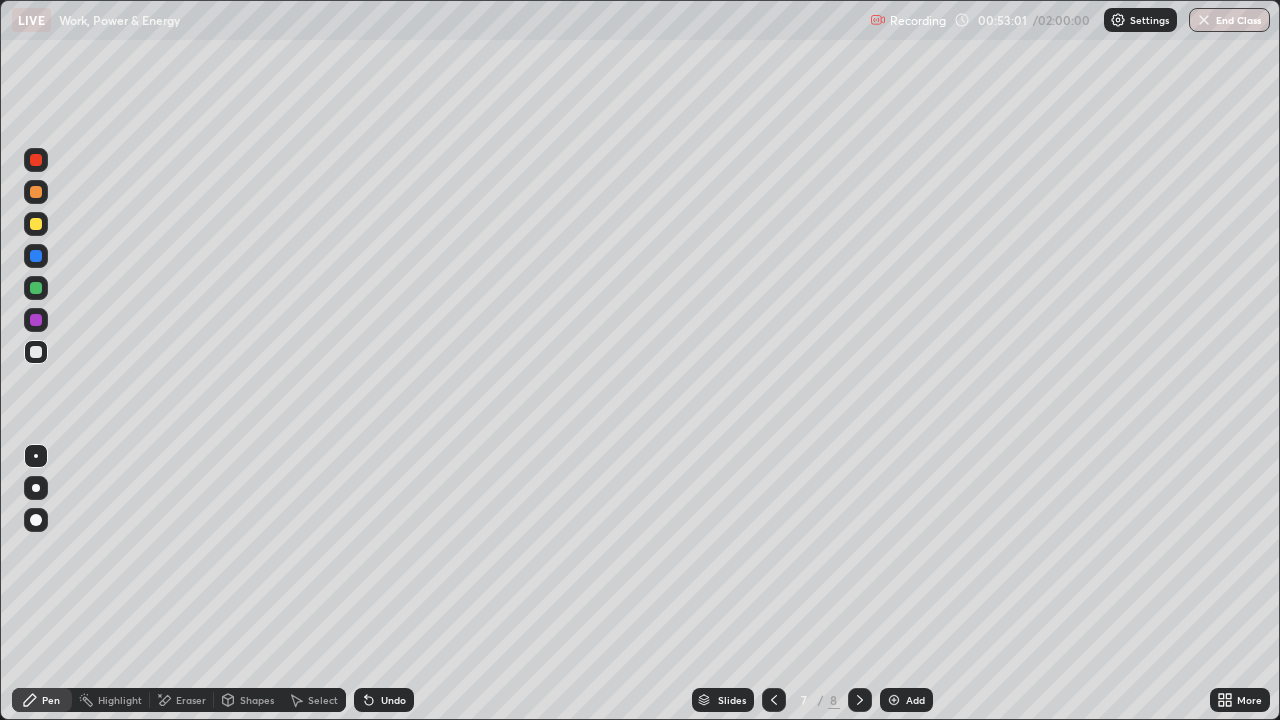click on "Undo" at bounding box center (393, 700) 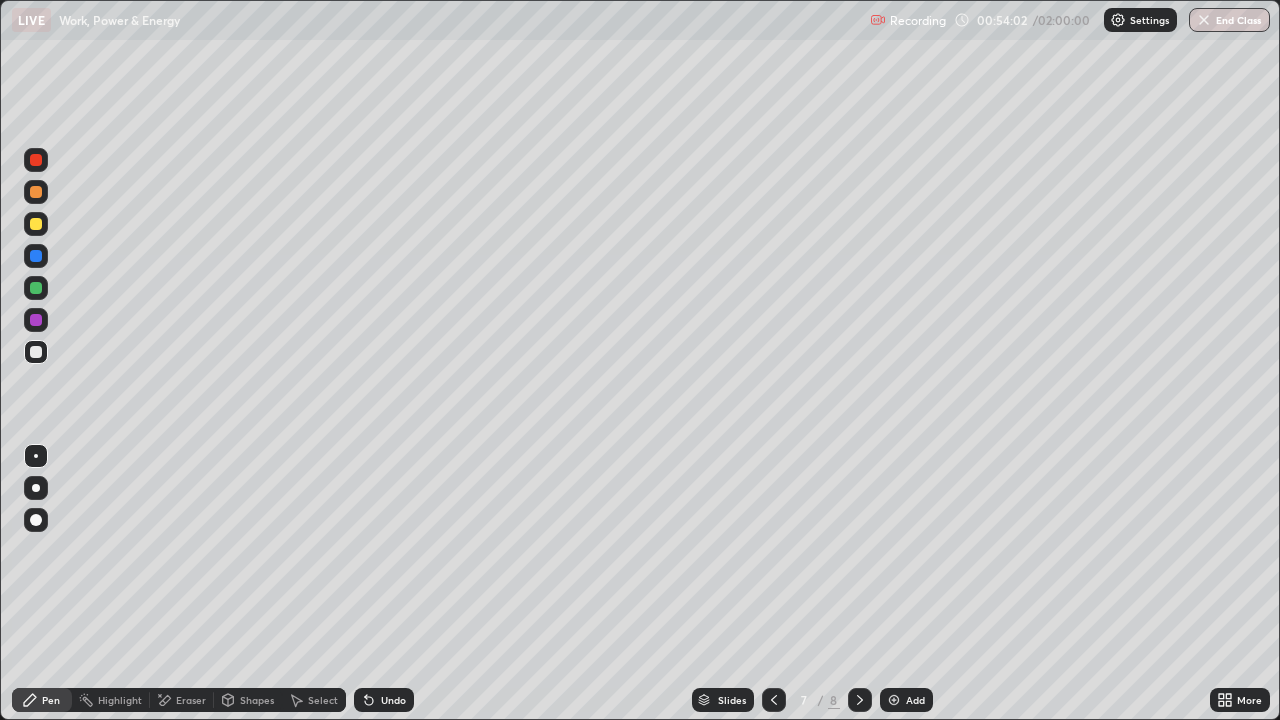 click 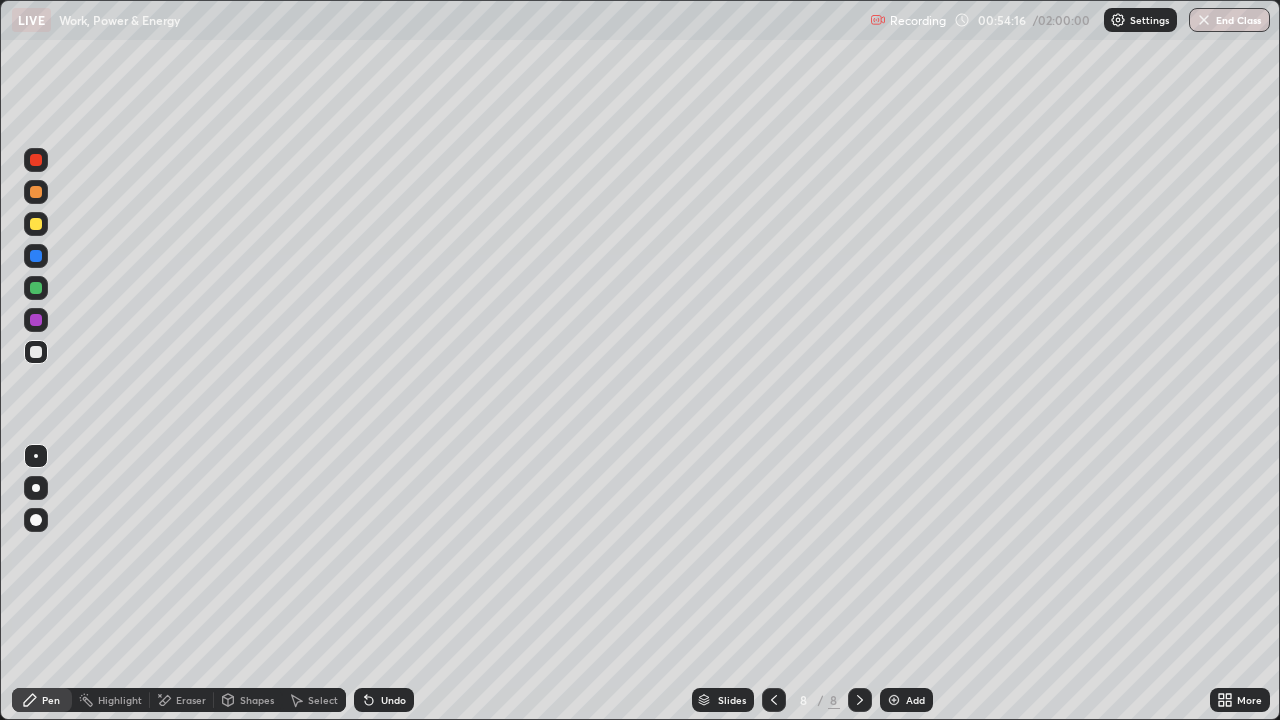 click 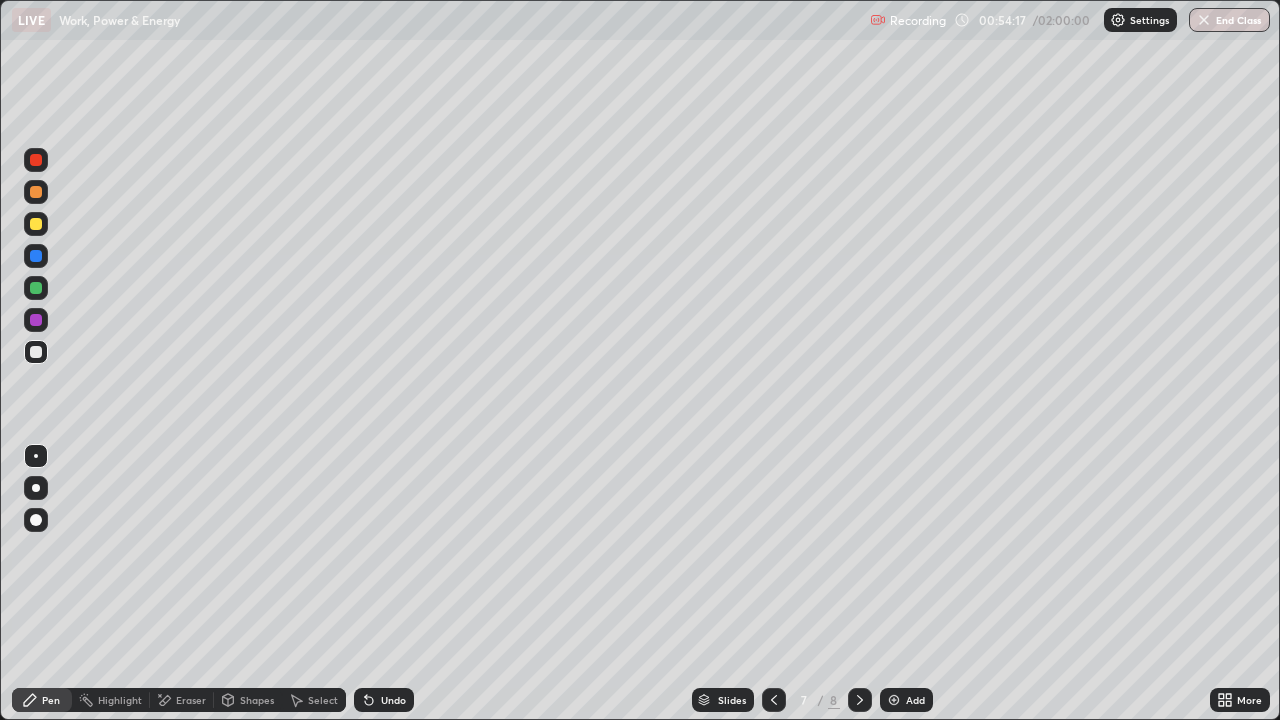 click at bounding box center (860, 700) 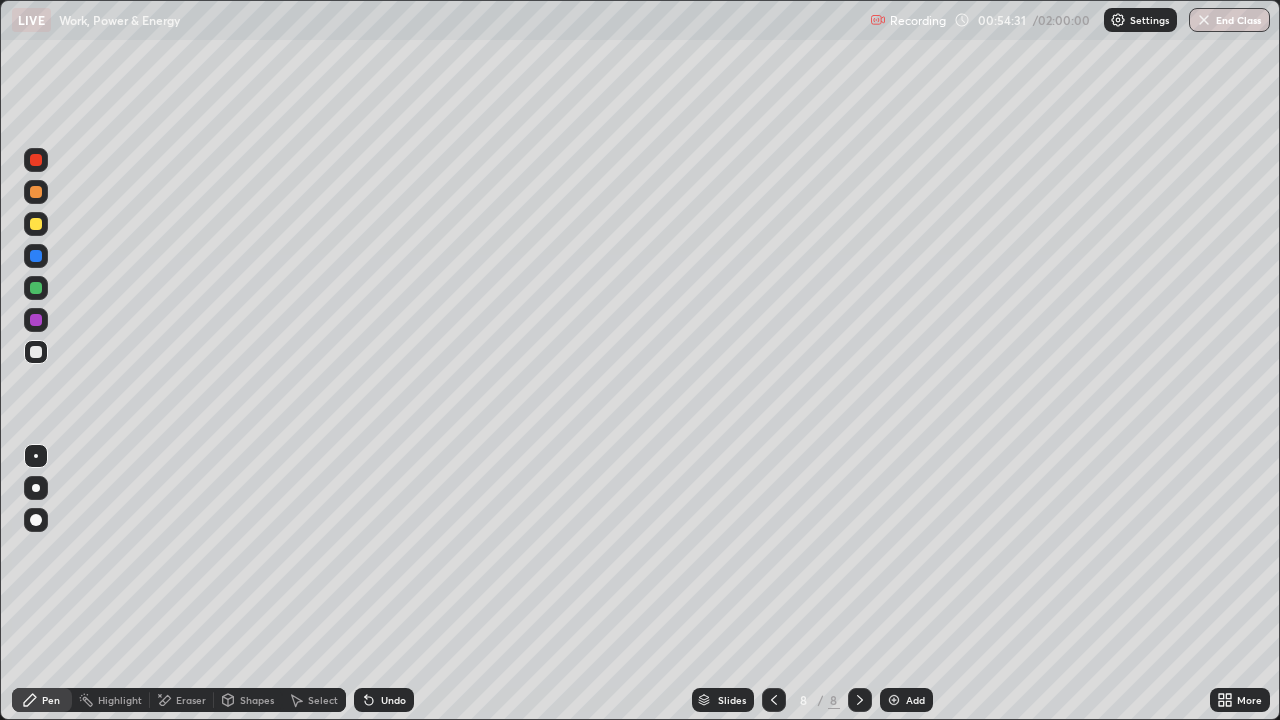 click on "Eraser" at bounding box center [191, 700] 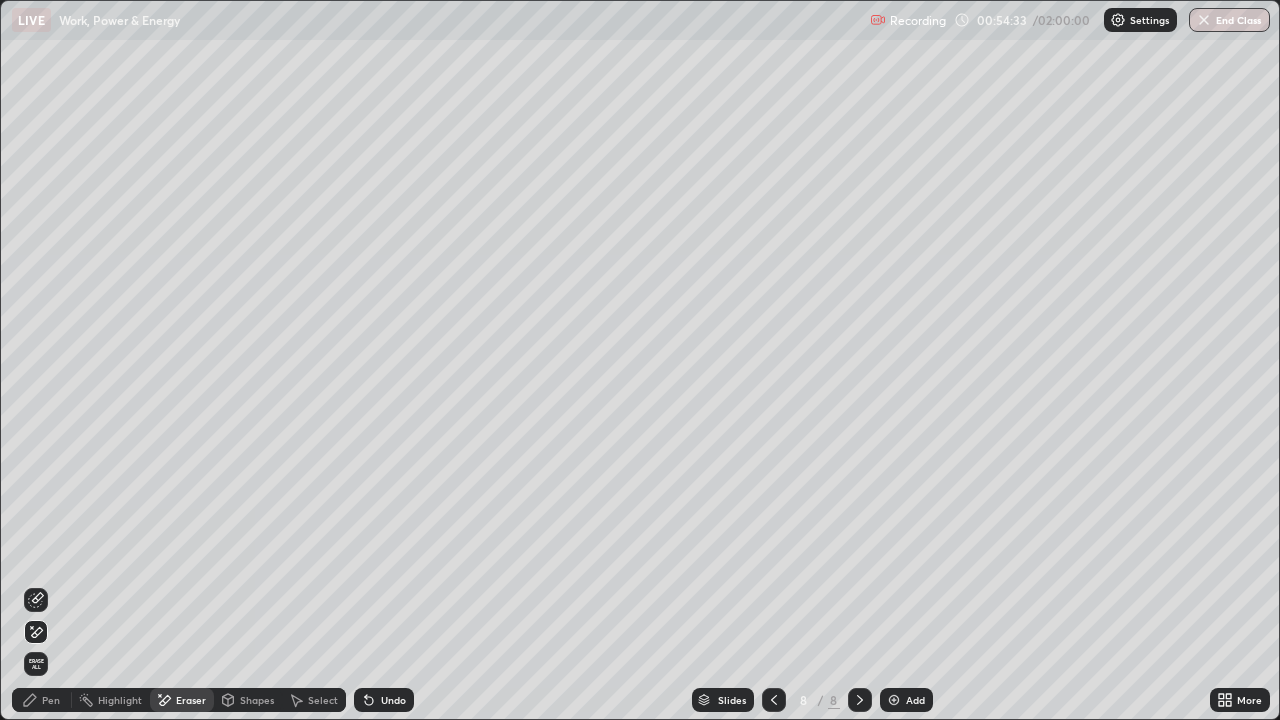 click on "Pen" at bounding box center (51, 700) 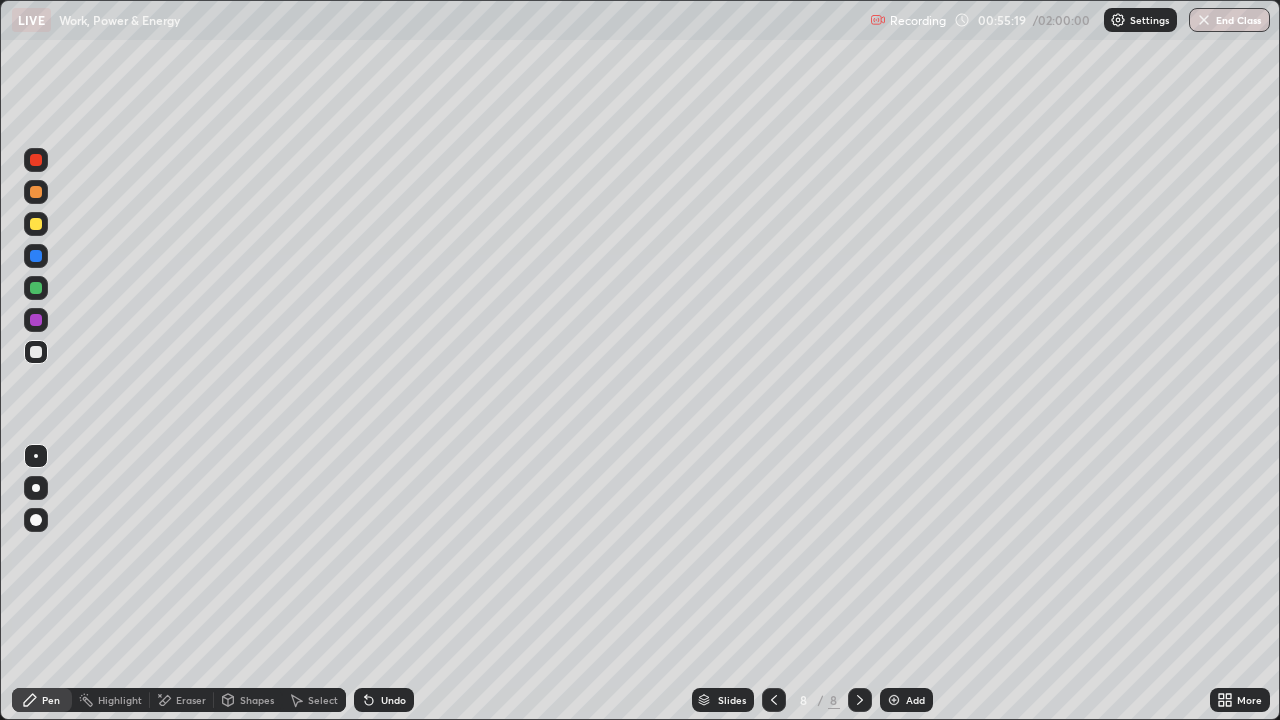 click on "Undo" at bounding box center (384, 700) 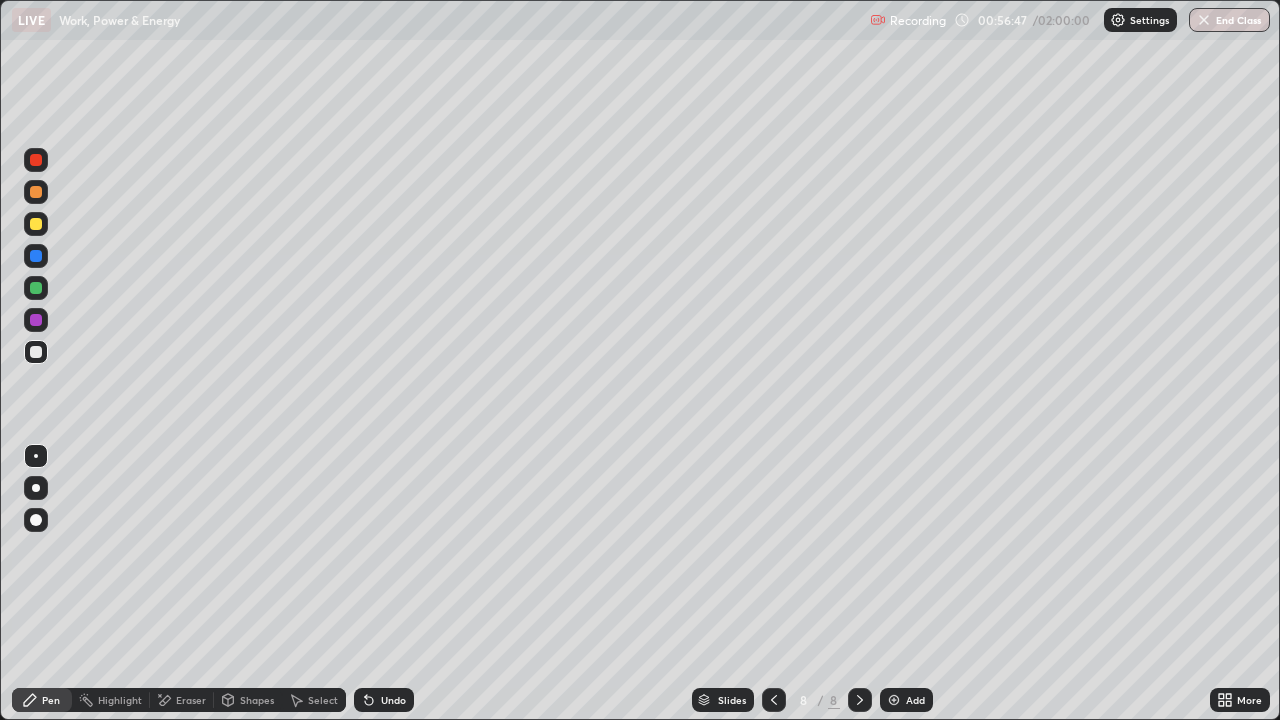 click on "Undo" at bounding box center (393, 700) 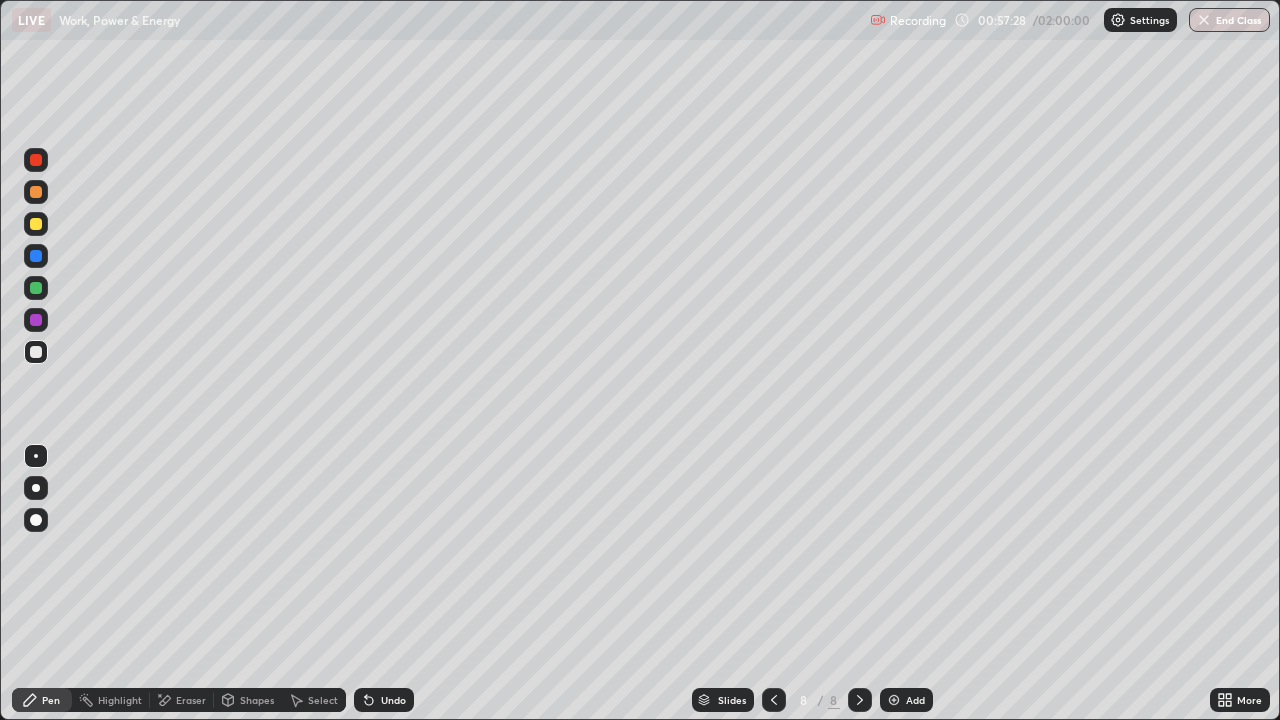 click on "Undo" at bounding box center (393, 700) 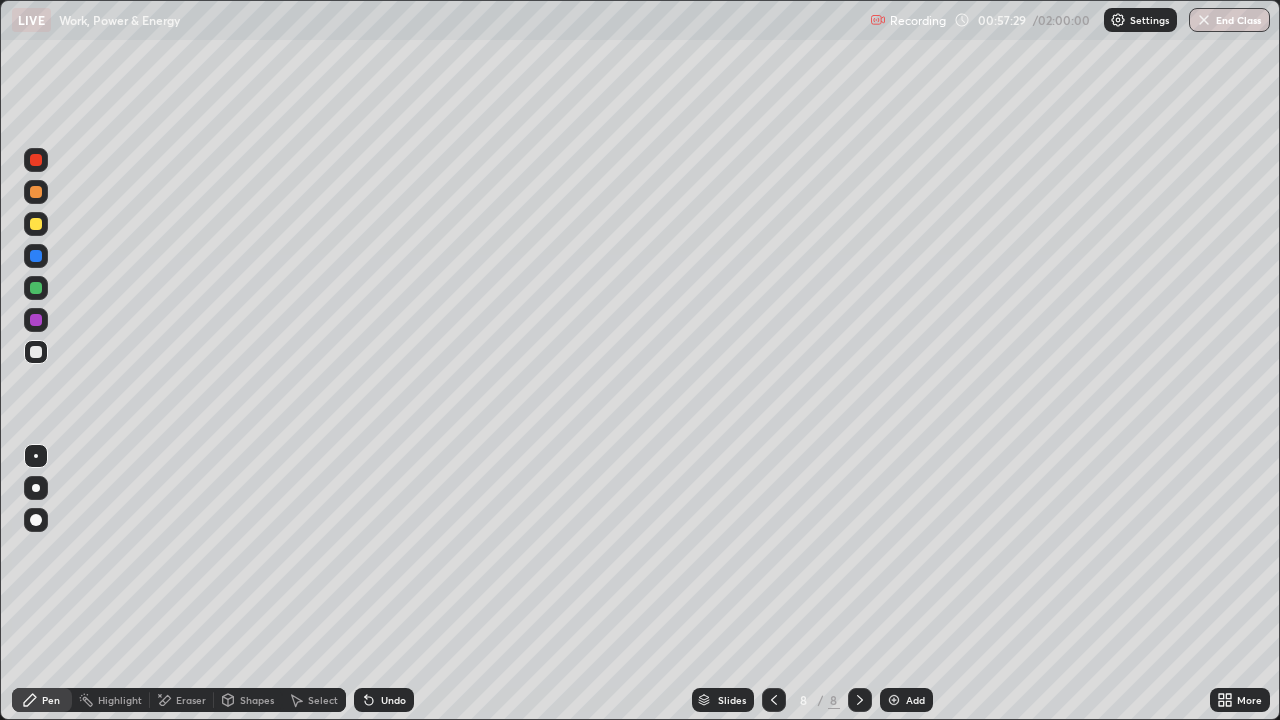 click on "Undo" at bounding box center (393, 700) 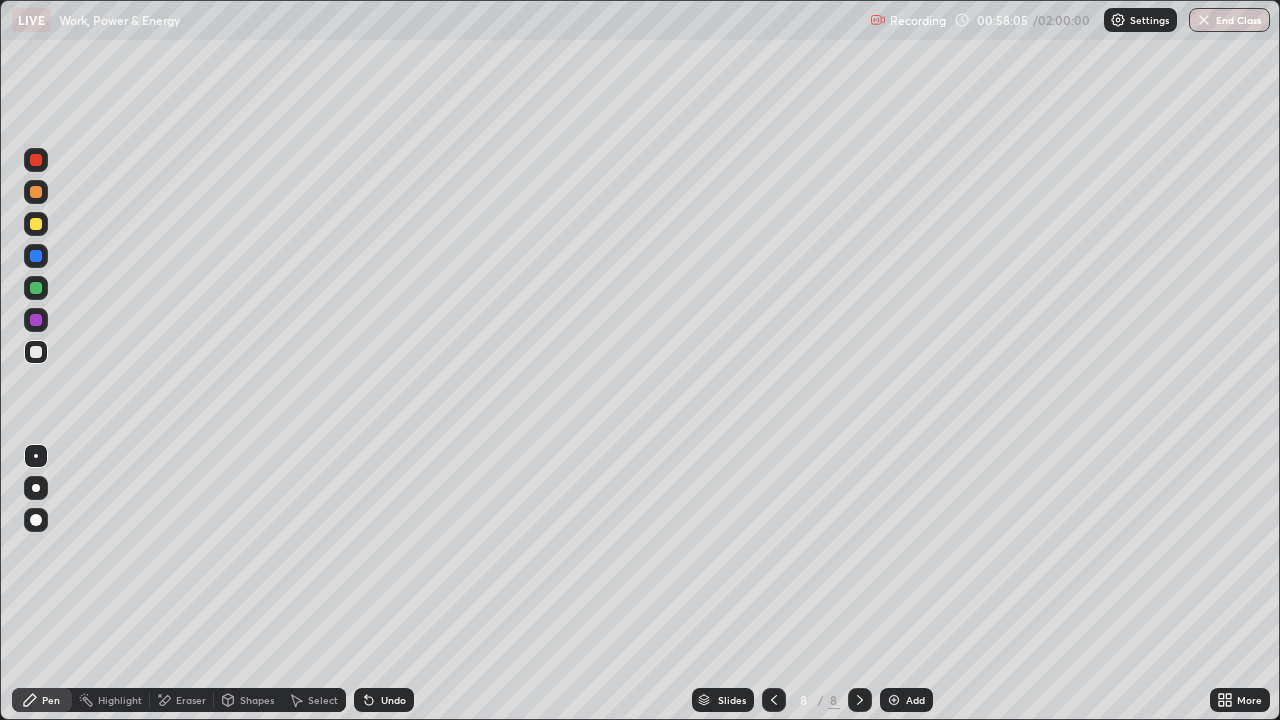 click 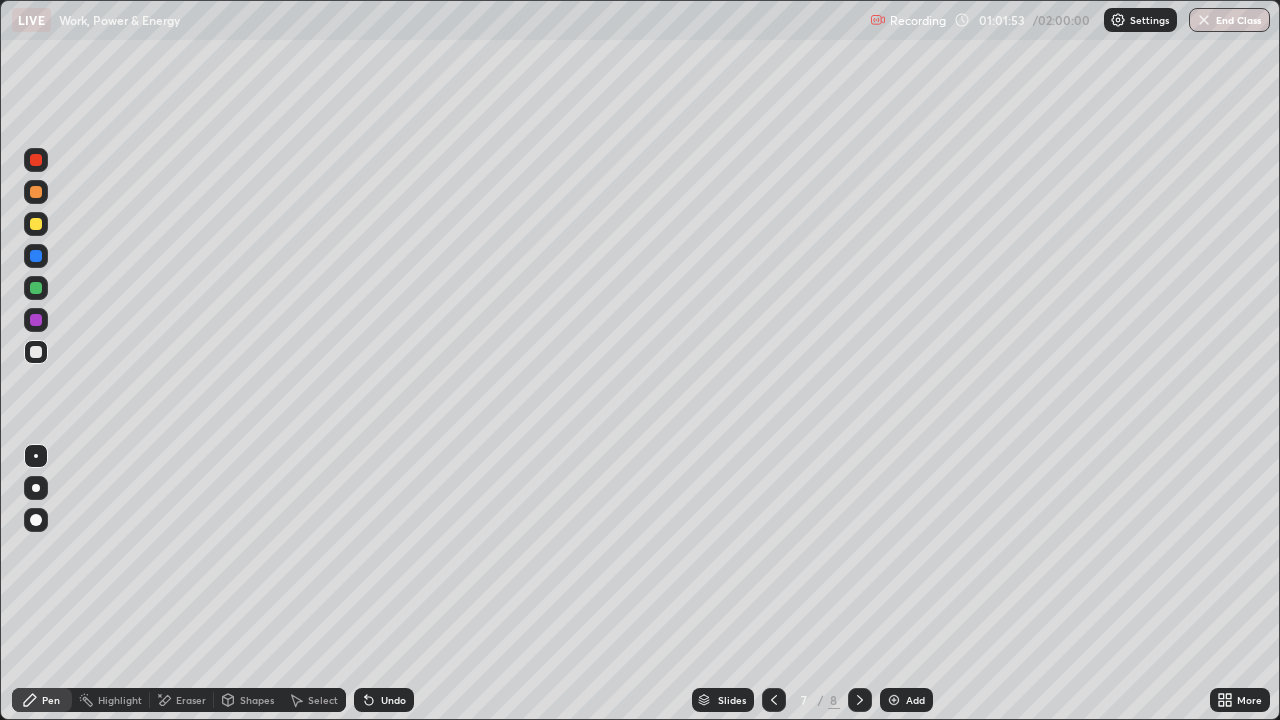 click 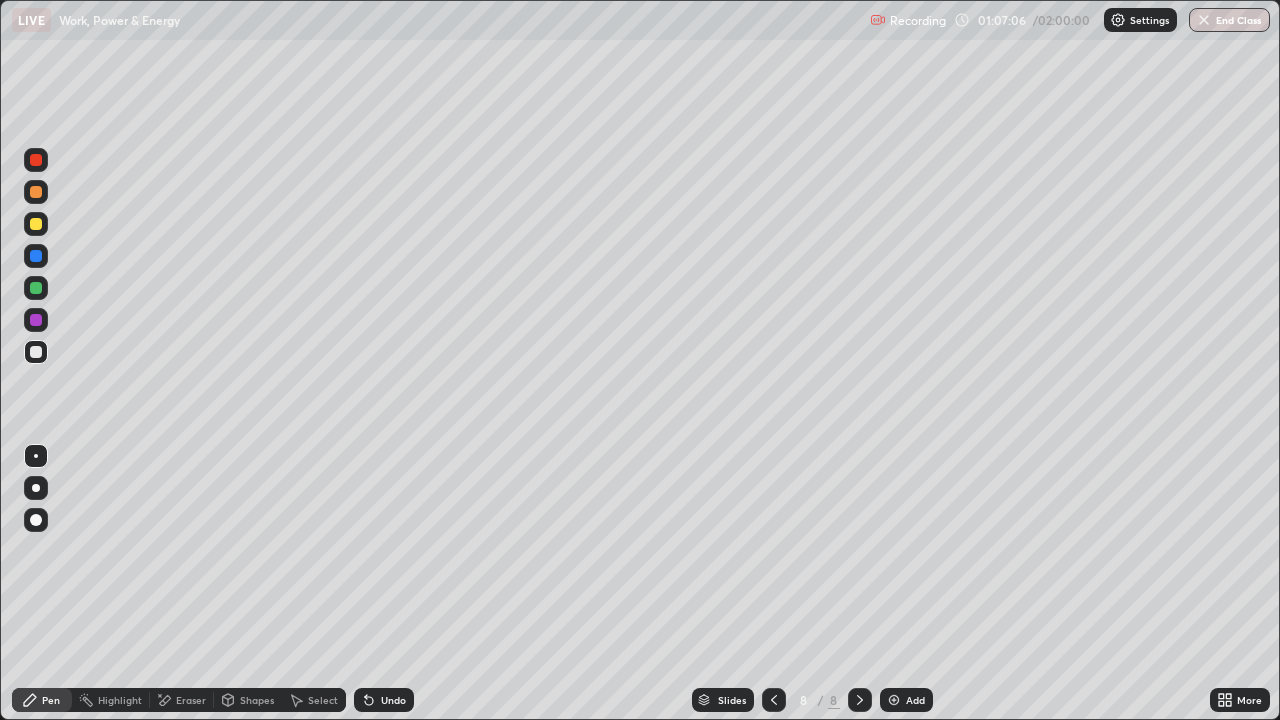 click on "Add" at bounding box center [906, 700] 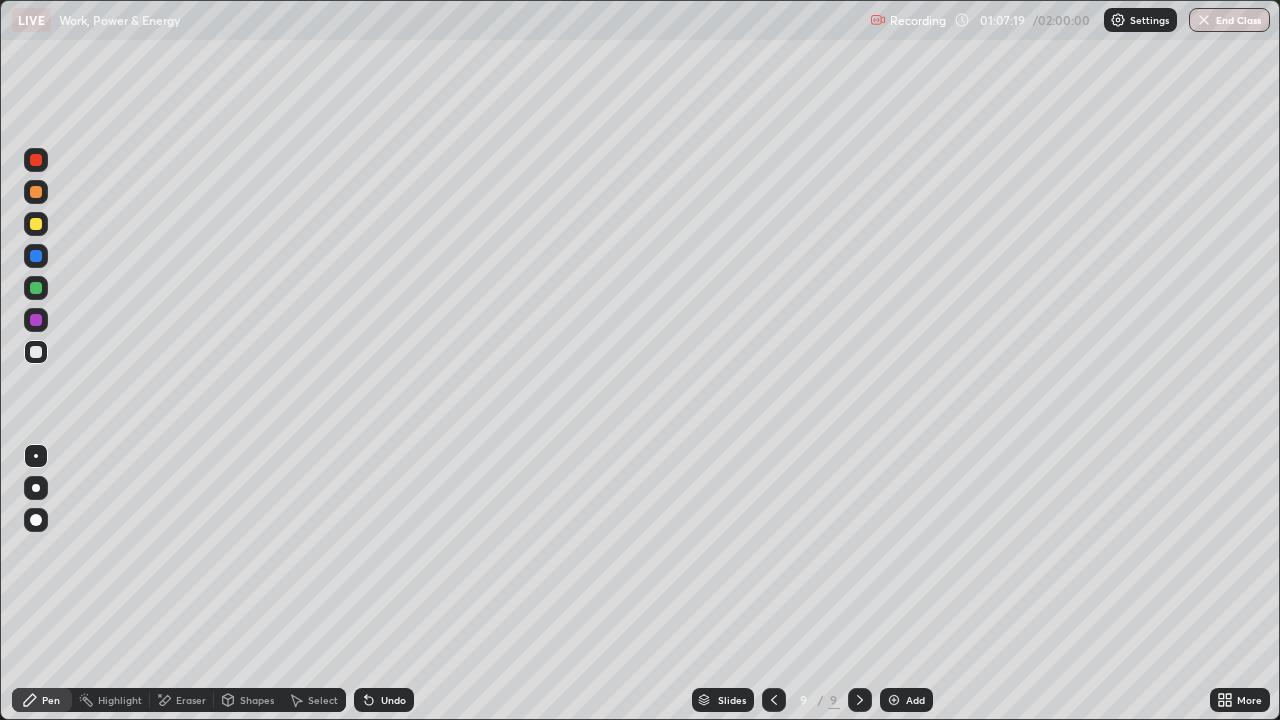 click 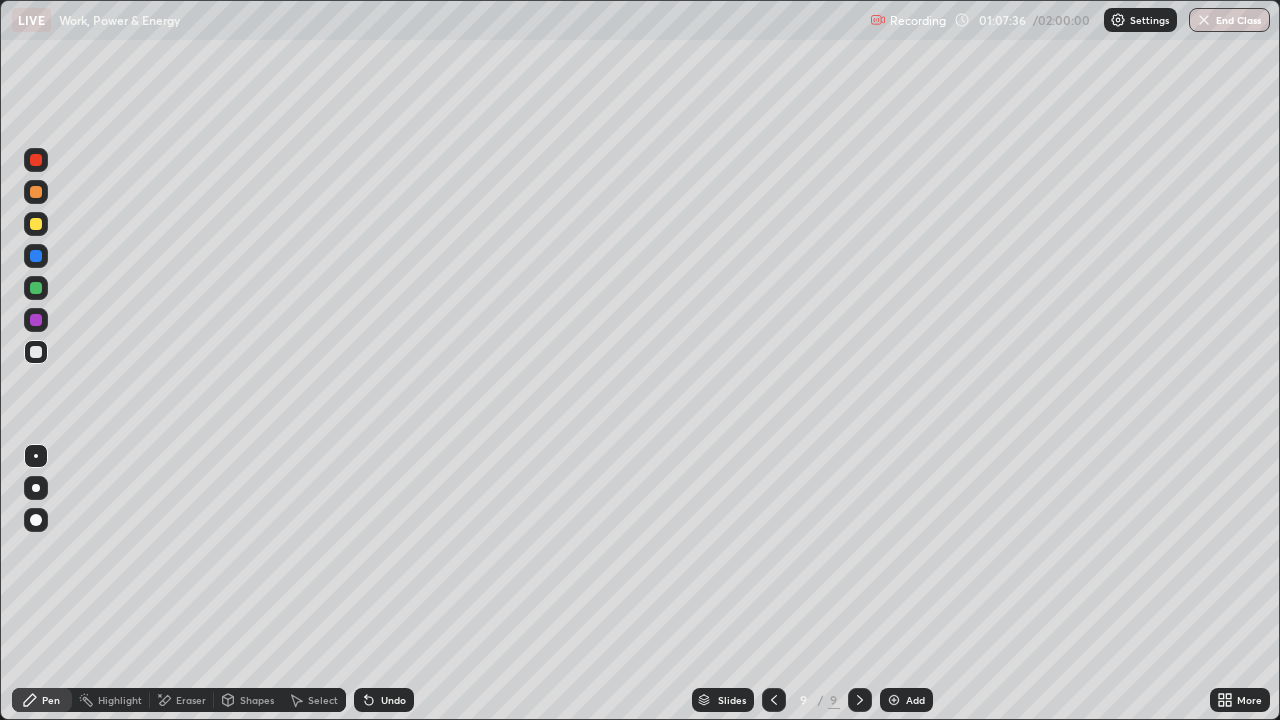 click 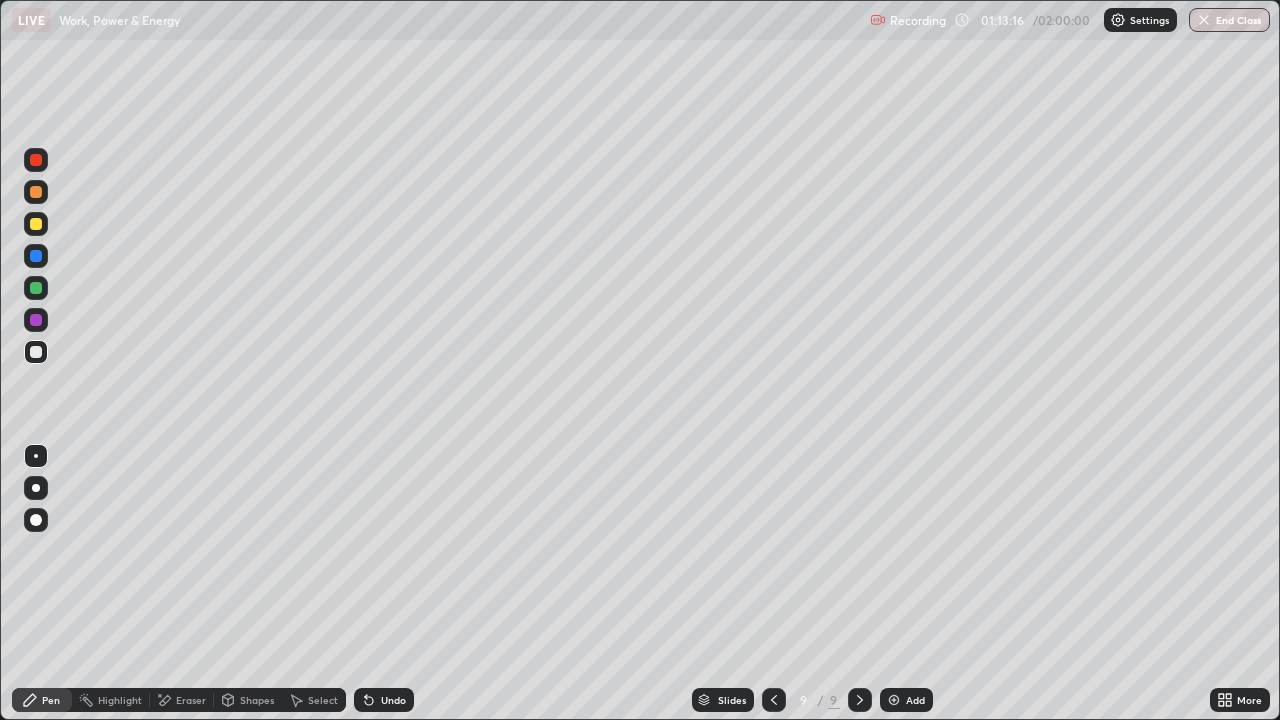 click on "Eraser" at bounding box center [191, 700] 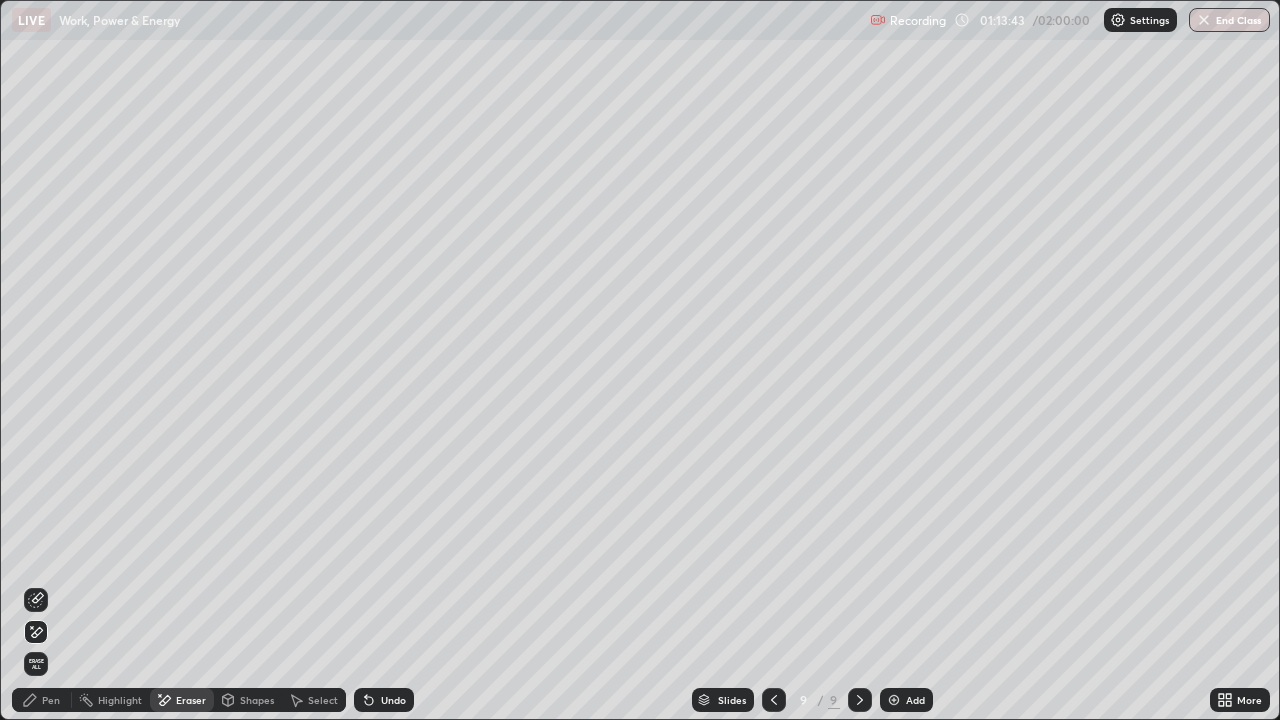 click on "Pen" at bounding box center [51, 700] 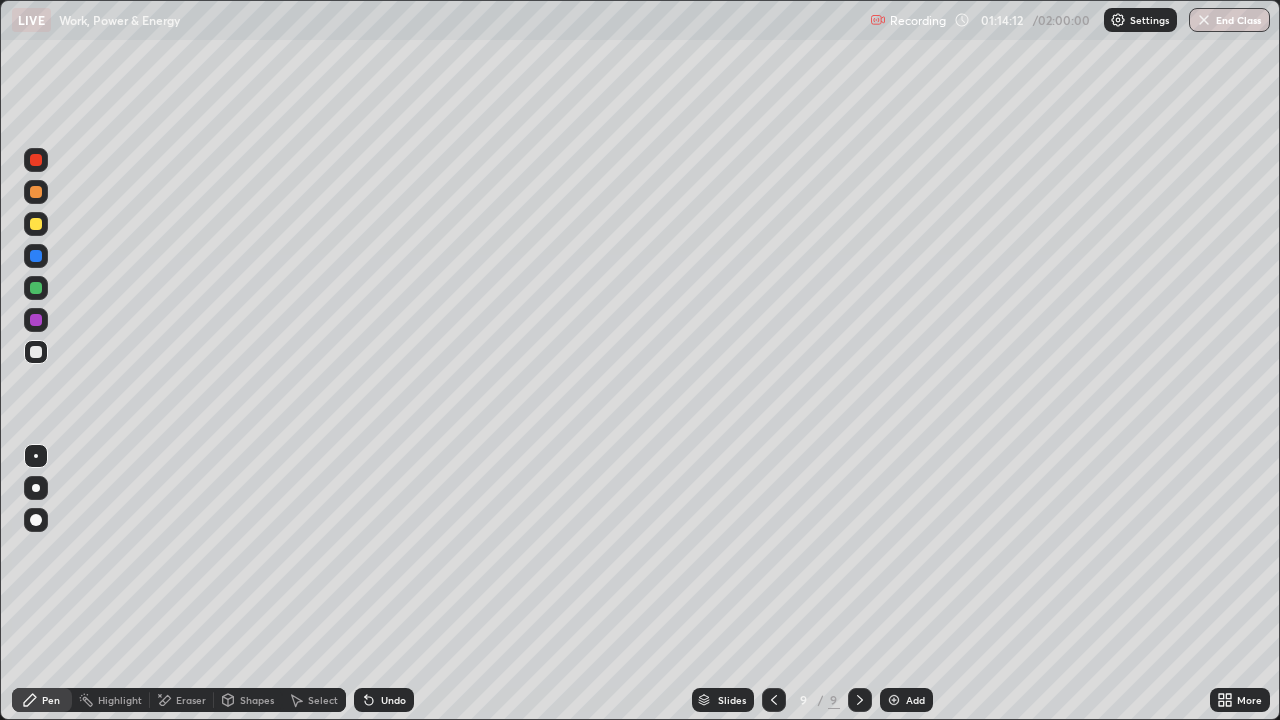 click on "Undo" at bounding box center (384, 700) 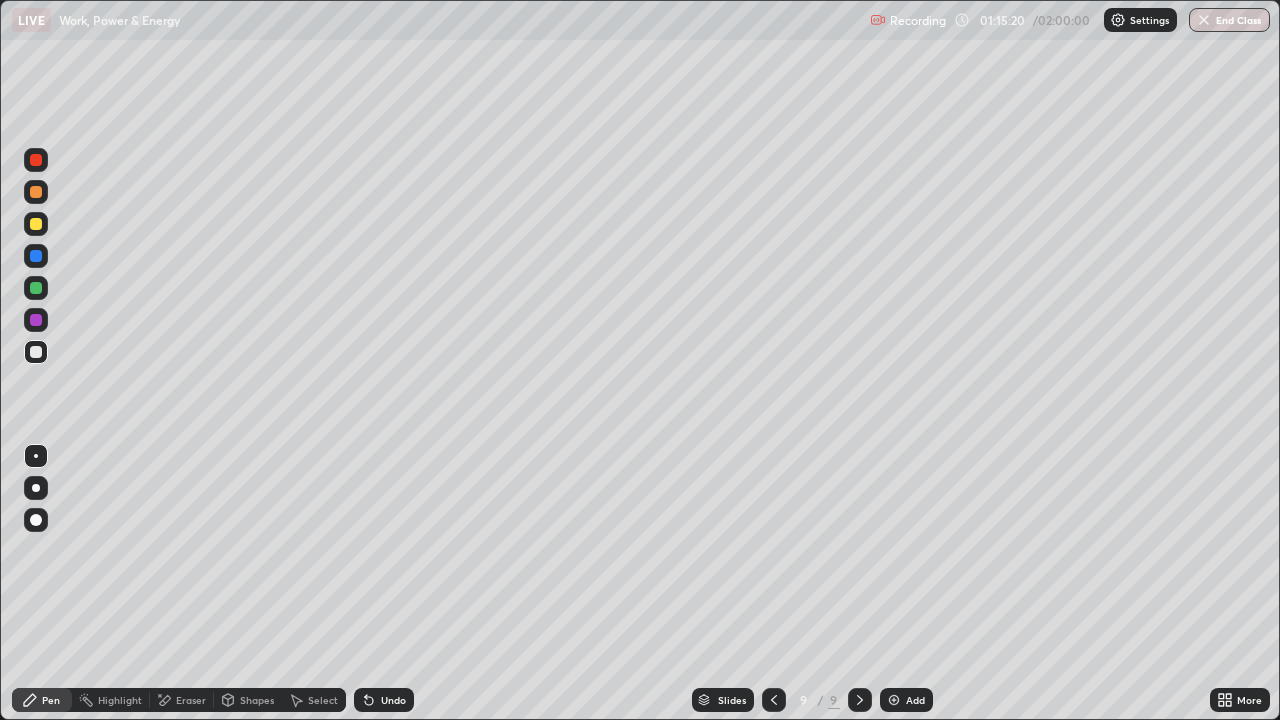 click on "Undo" at bounding box center [384, 700] 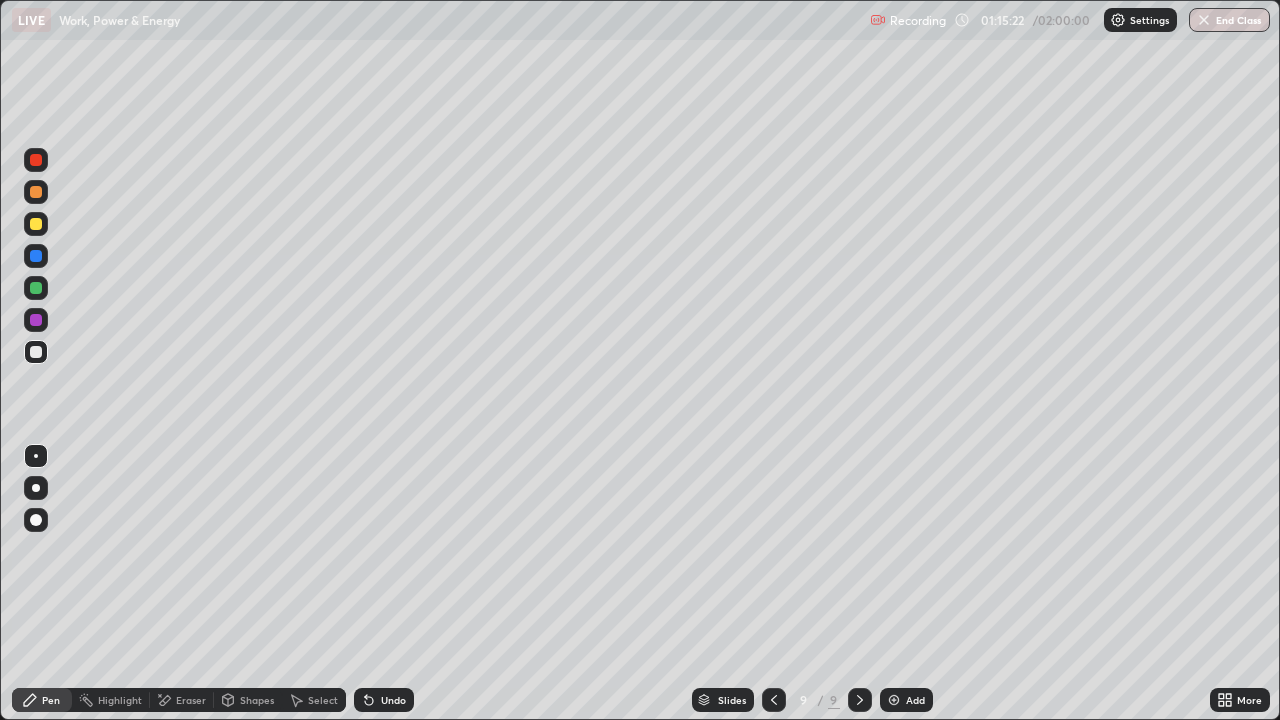 click on "Undo" at bounding box center [384, 700] 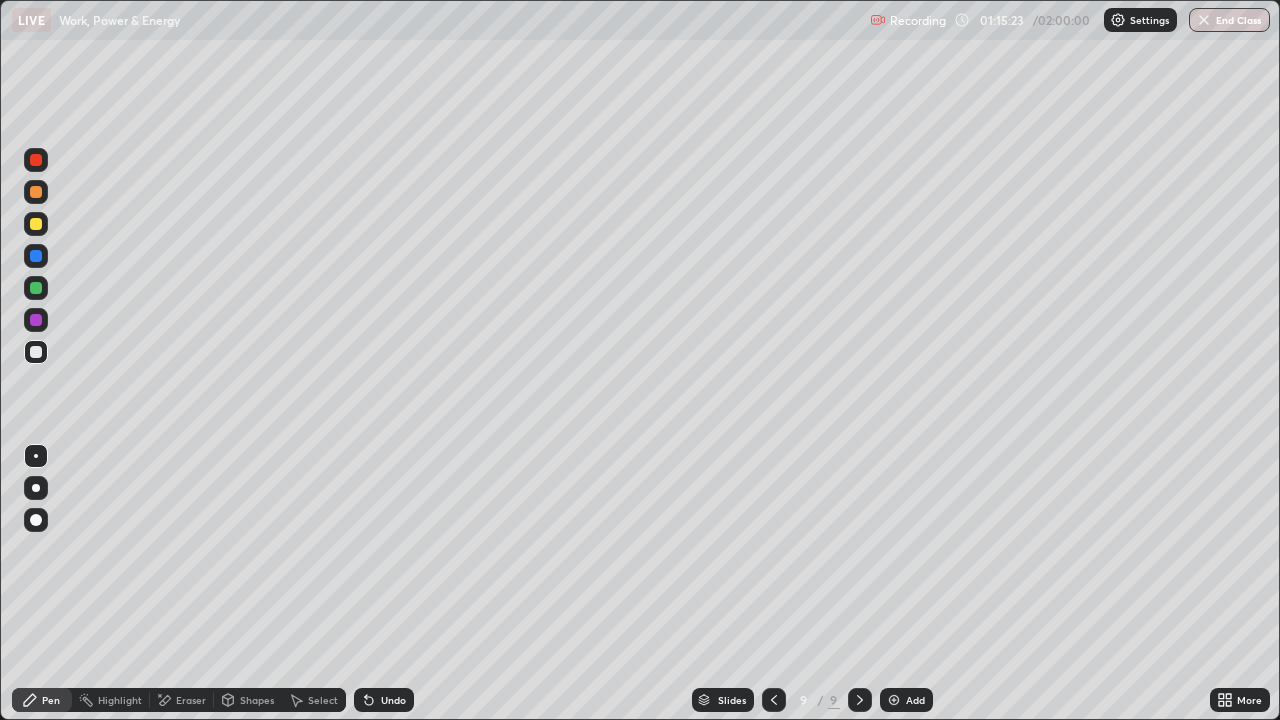 click on "Undo" at bounding box center (384, 700) 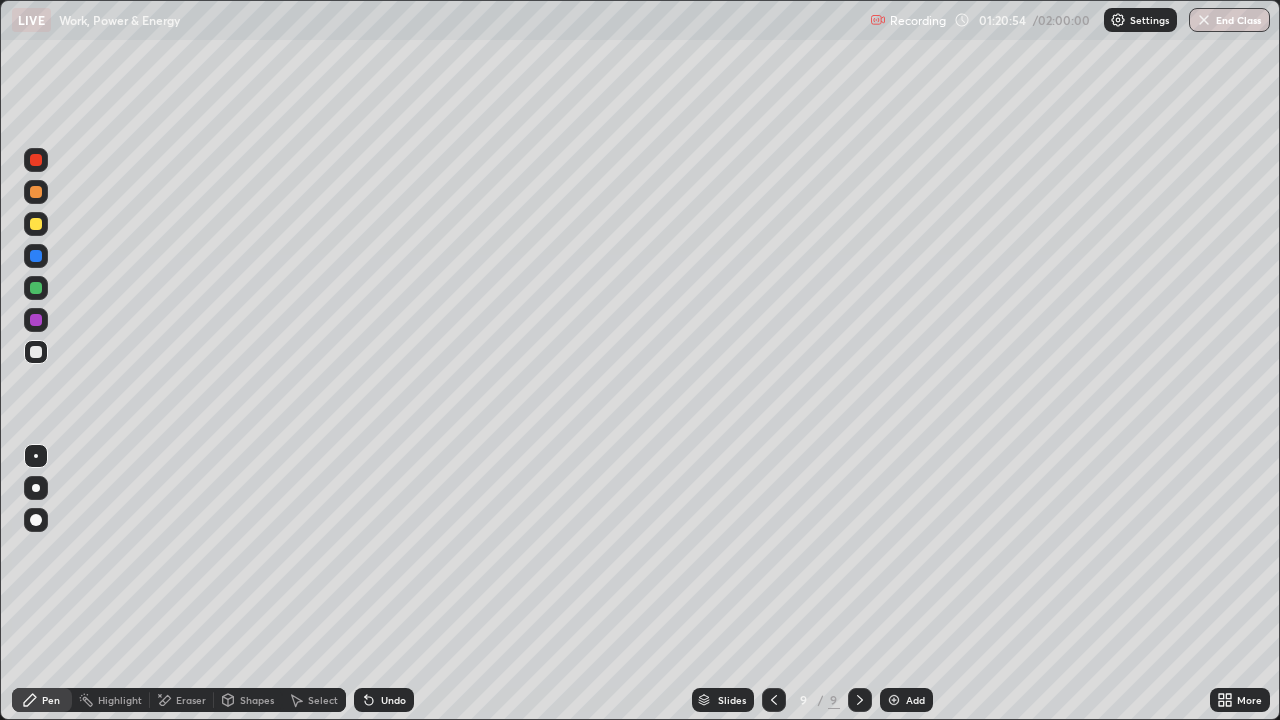 click on "Add" at bounding box center (906, 700) 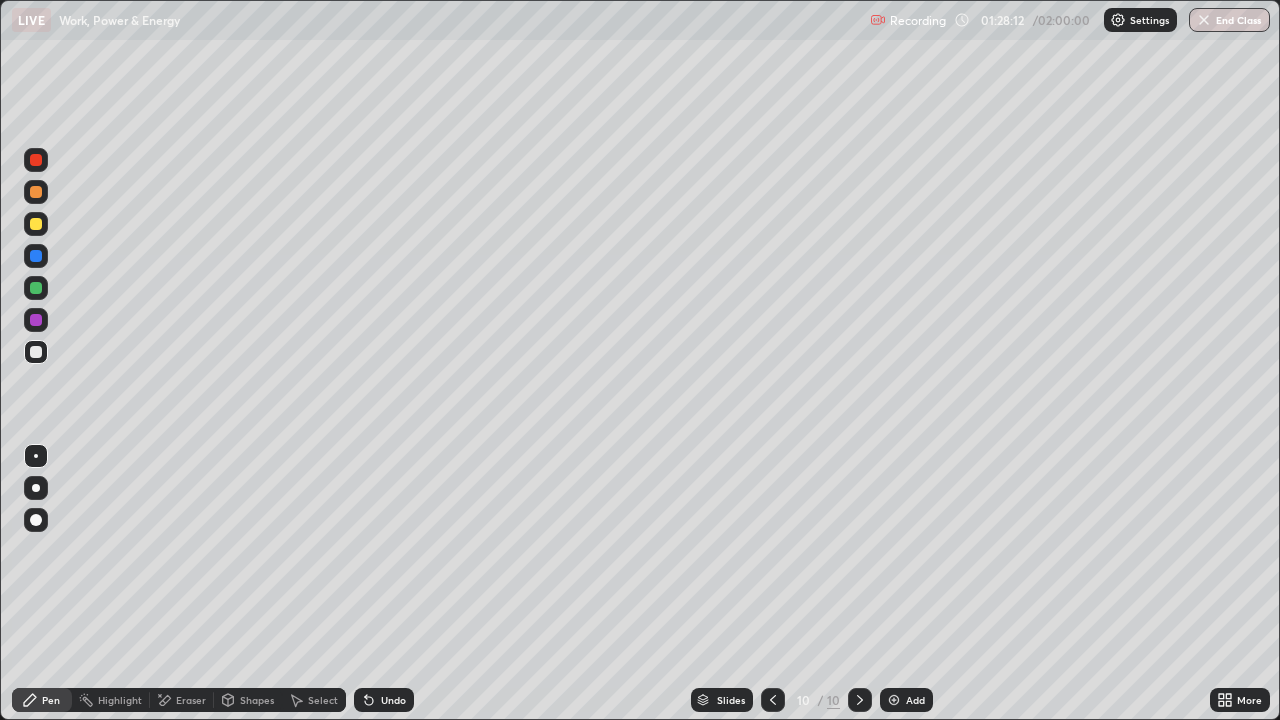 click on "Add" at bounding box center [906, 700] 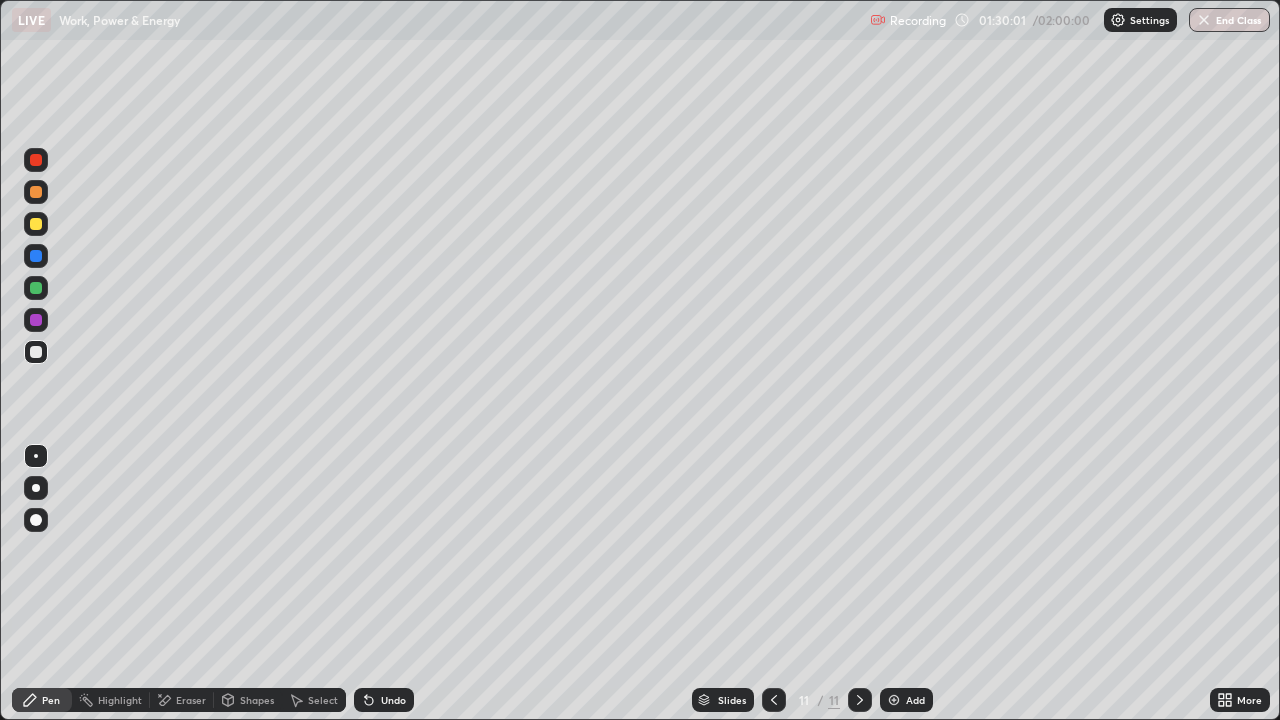 click at bounding box center (774, 700) 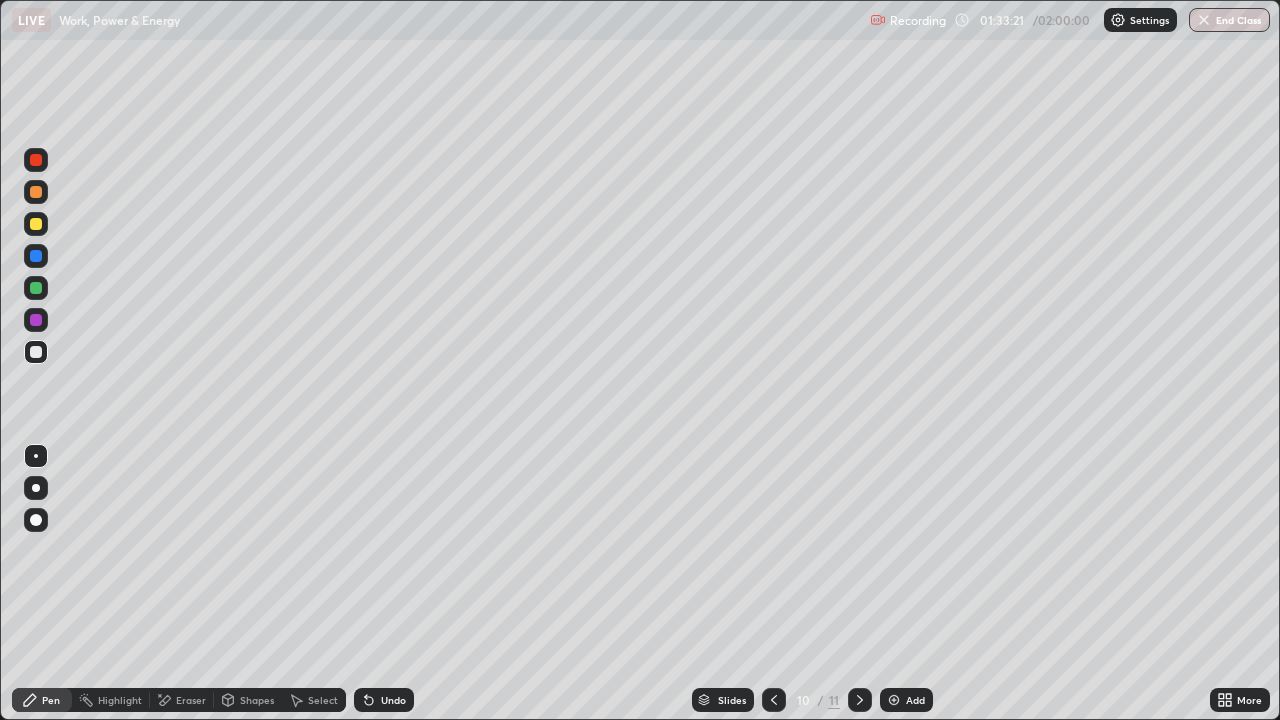 click at bounding box center (860, 700) 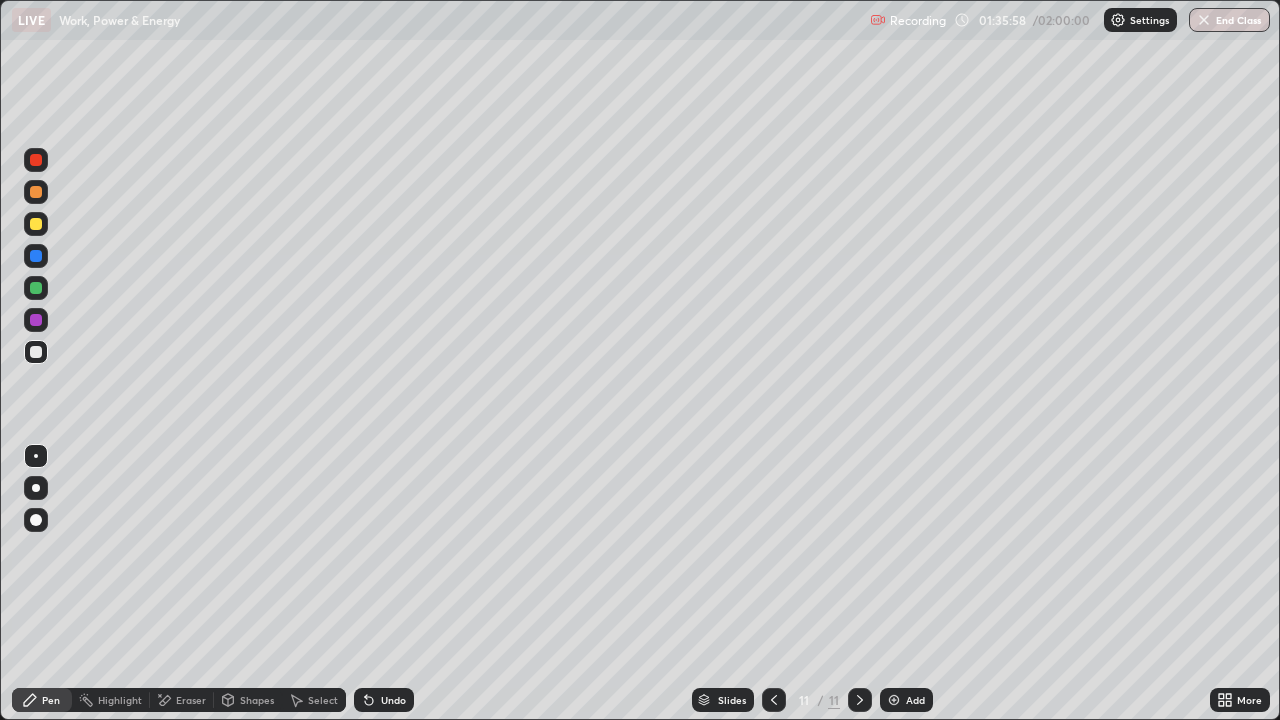 click 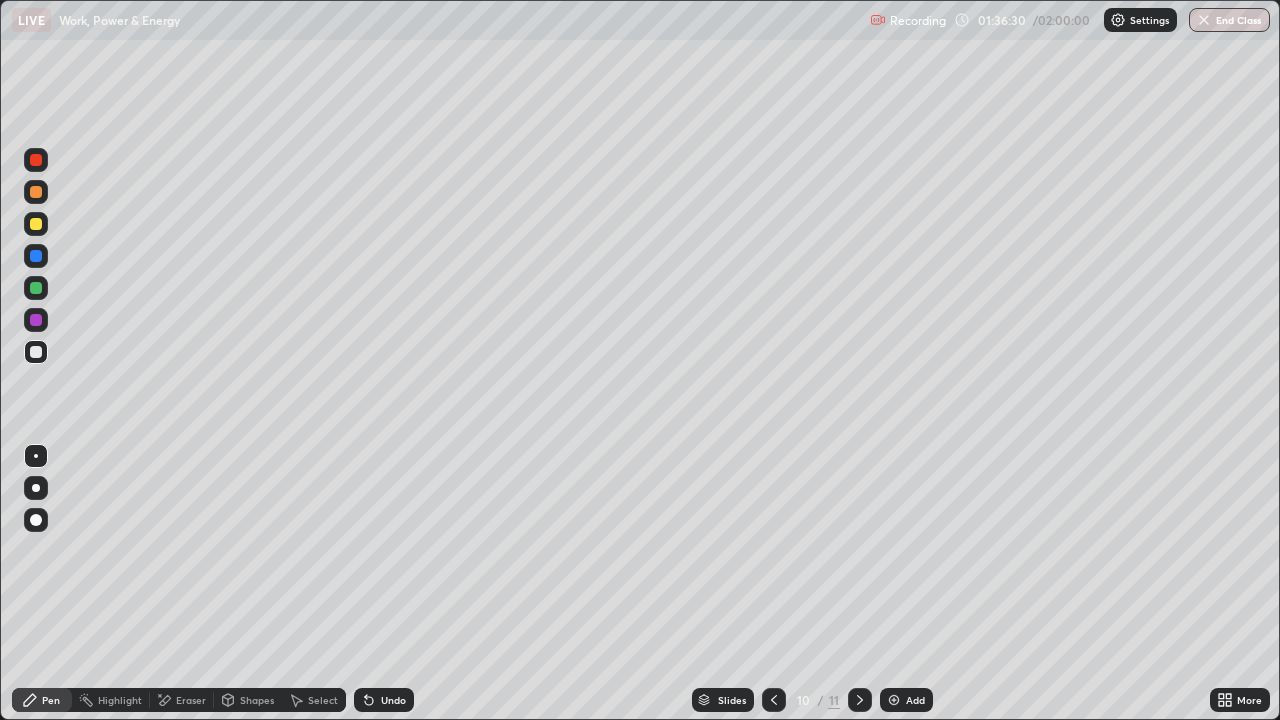 click 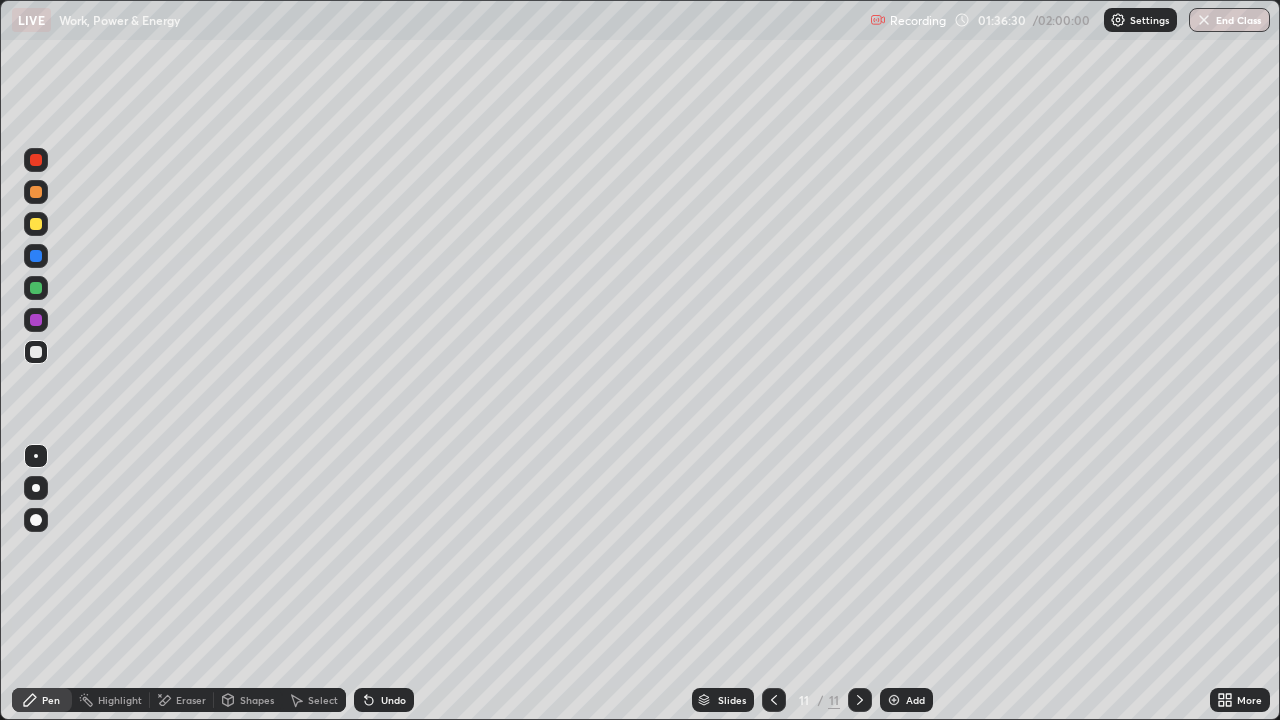 click 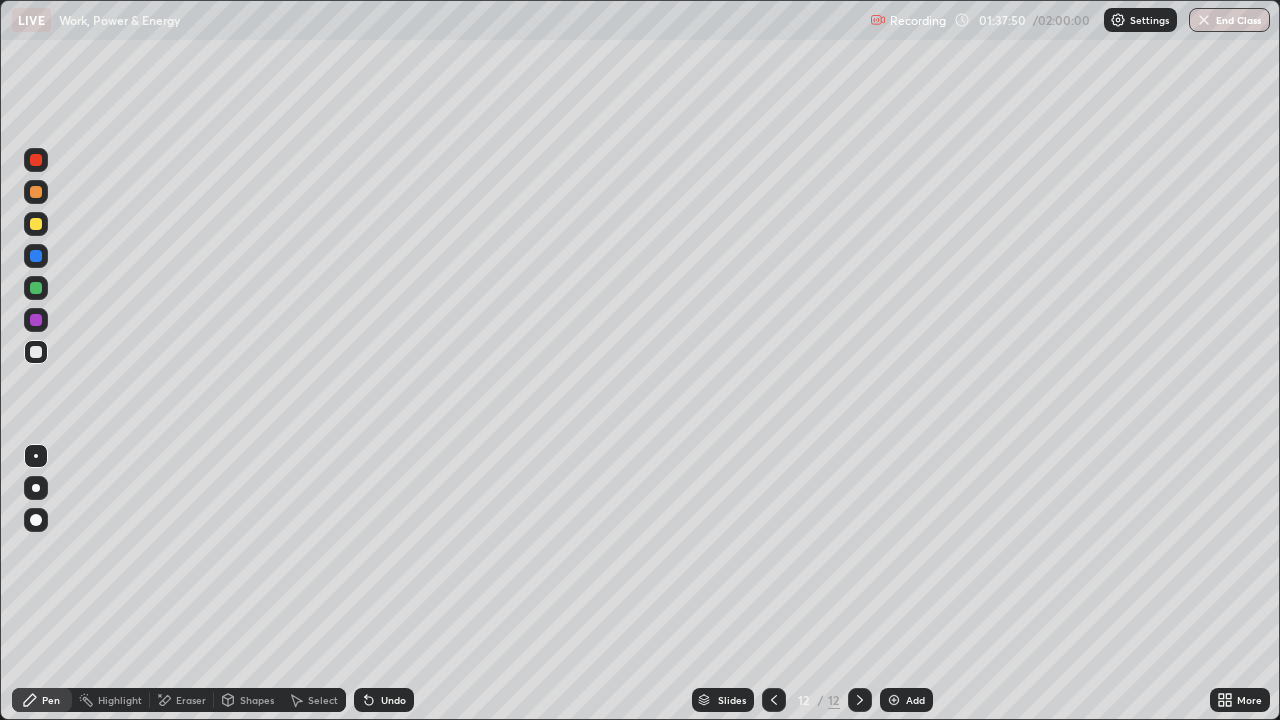 click on "Eraser" at bounding box center [191, 700] 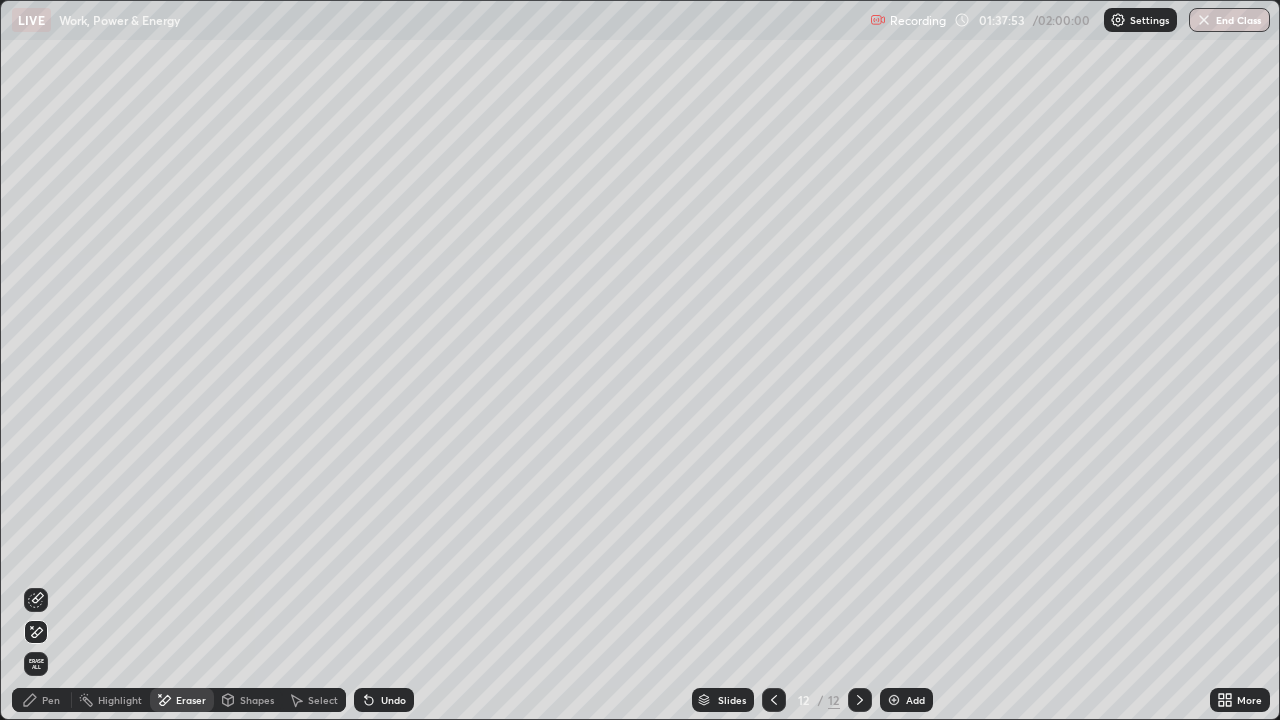 click on "Pen" at bounding box center (51, 700) 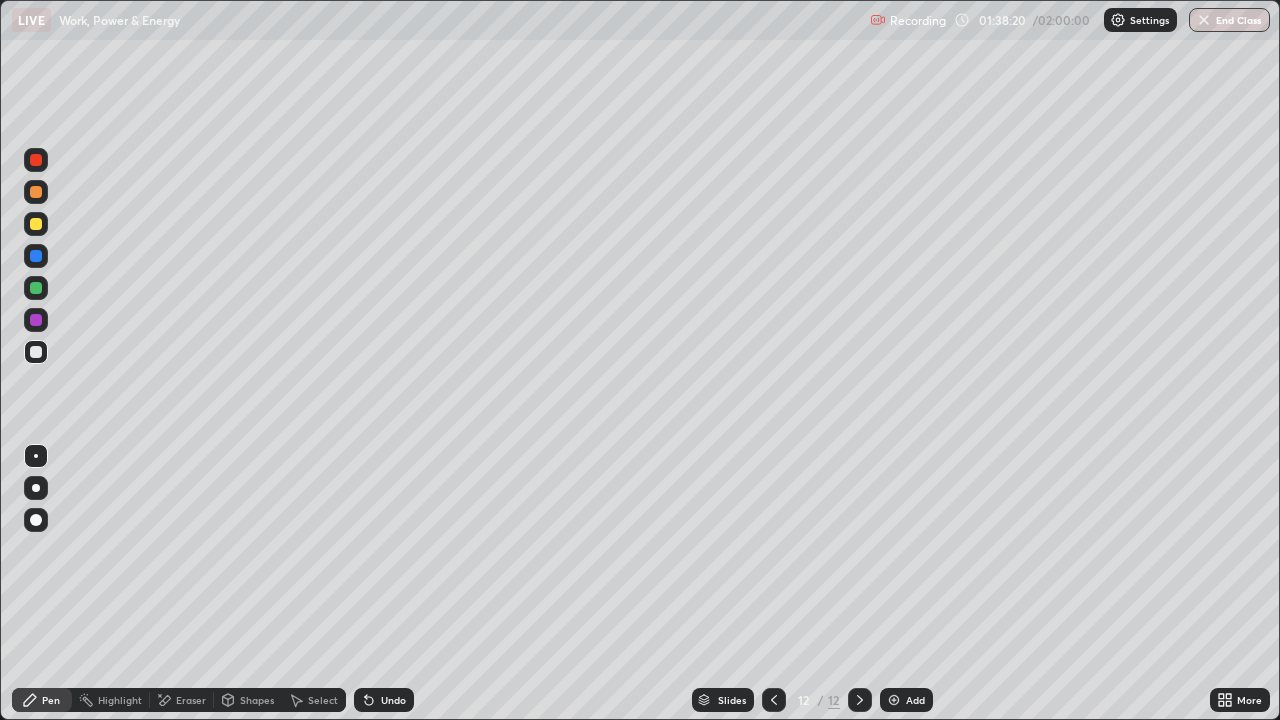 click on "Undo" at bounding box center (384, 700) 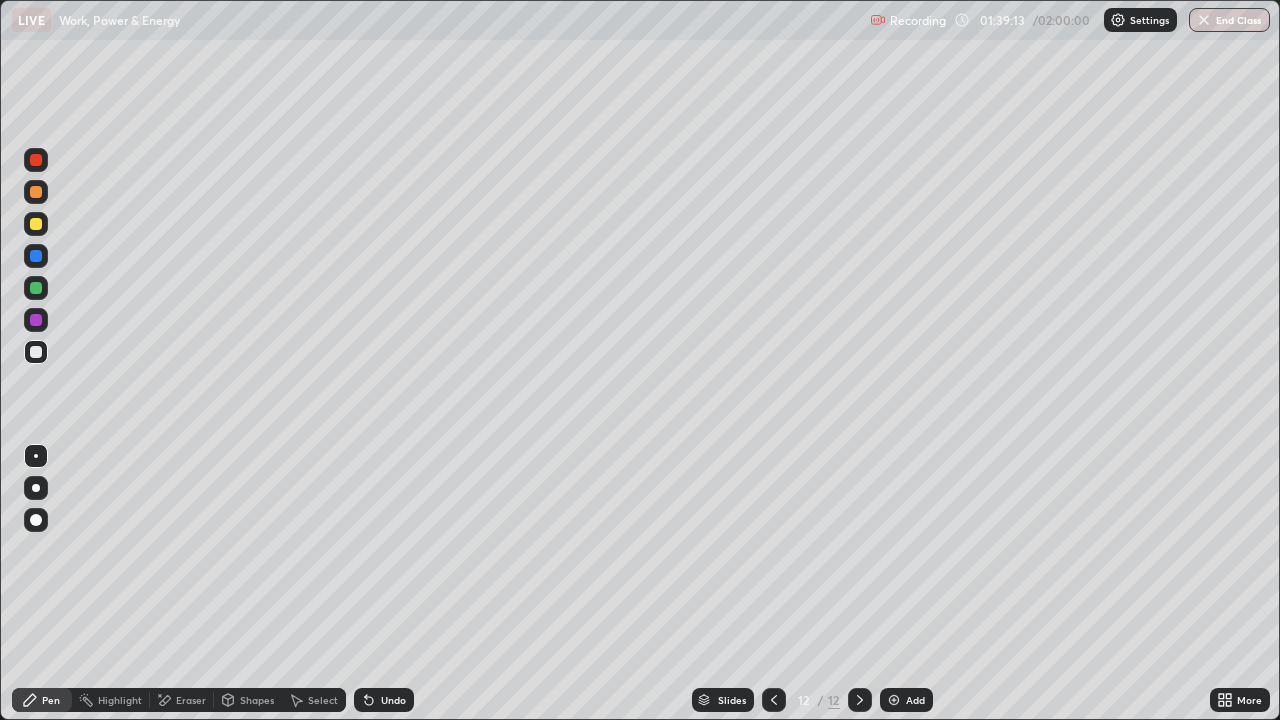 click on "Undo" at bounding box center [393, 700] 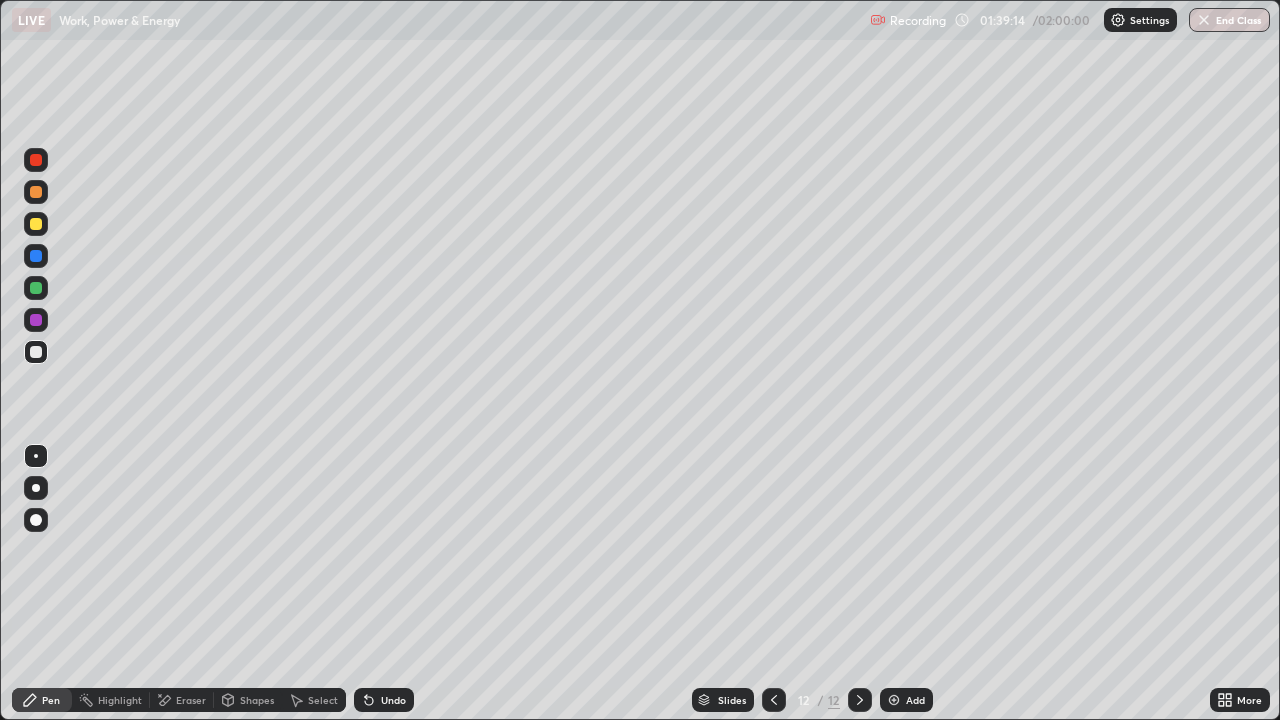 click 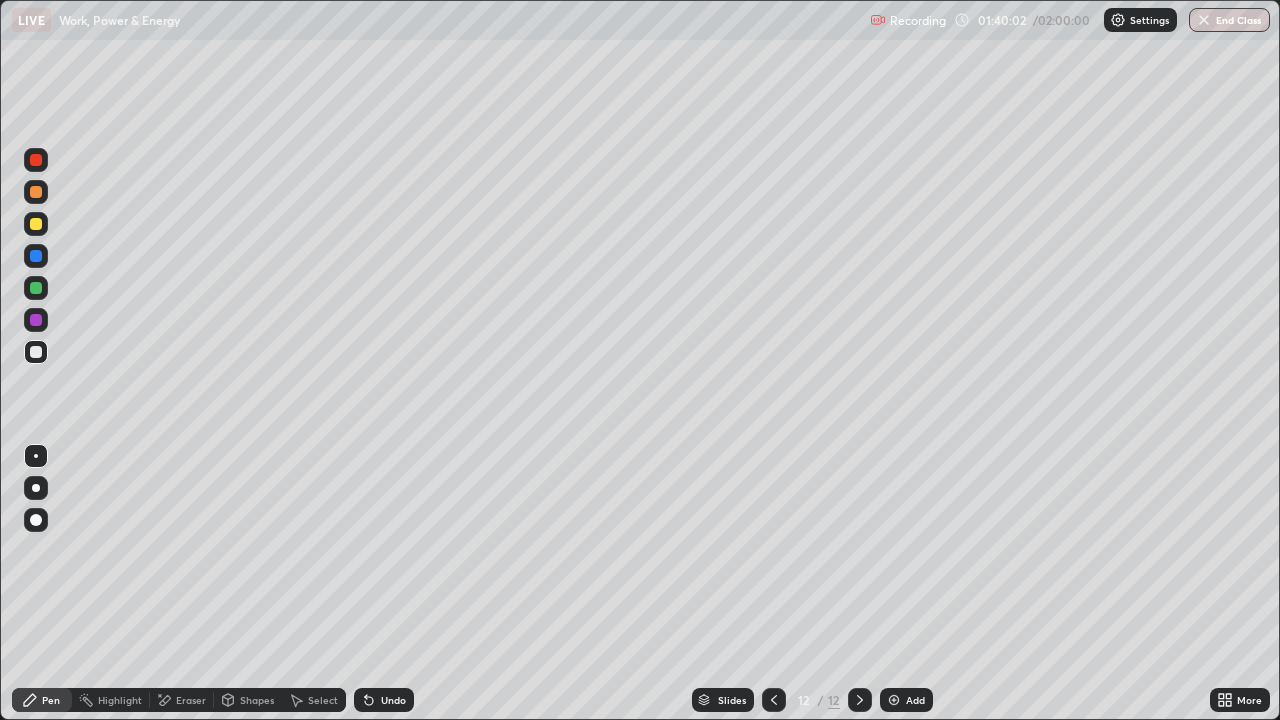 click on "Shapes" at bounding box center (248, 700) 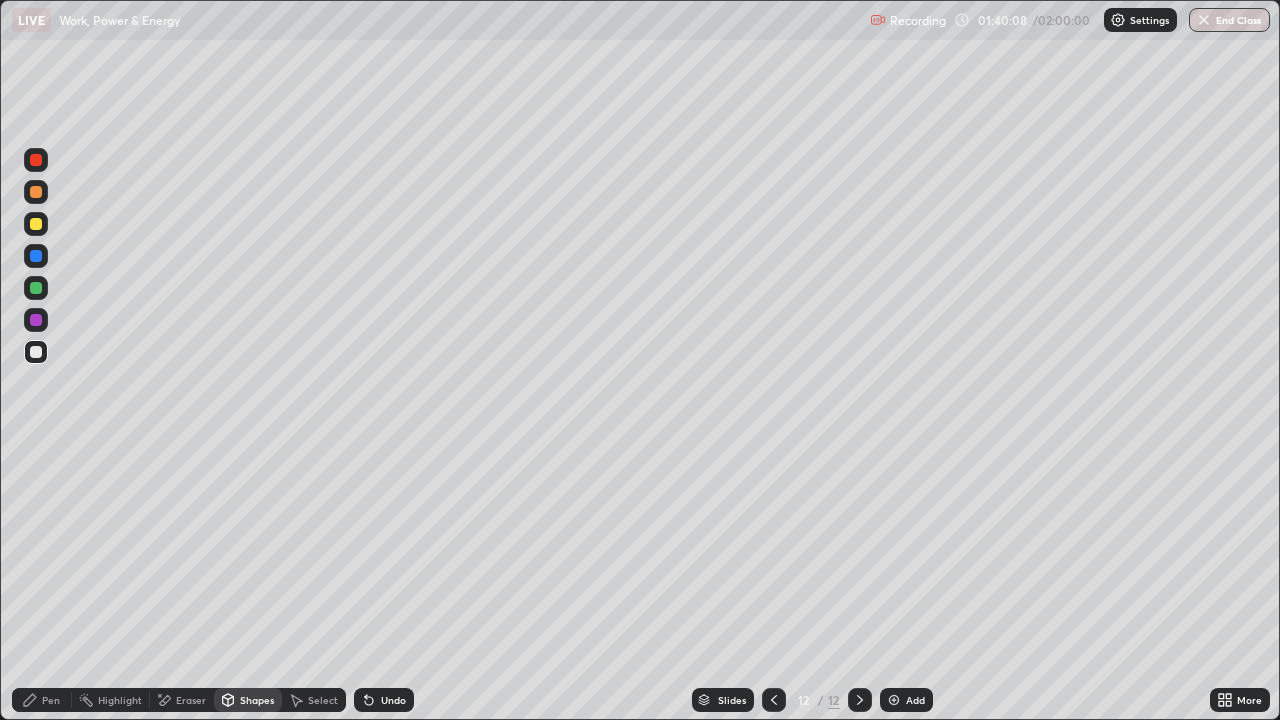 click on "Pen" at bounding box center [51, 700] 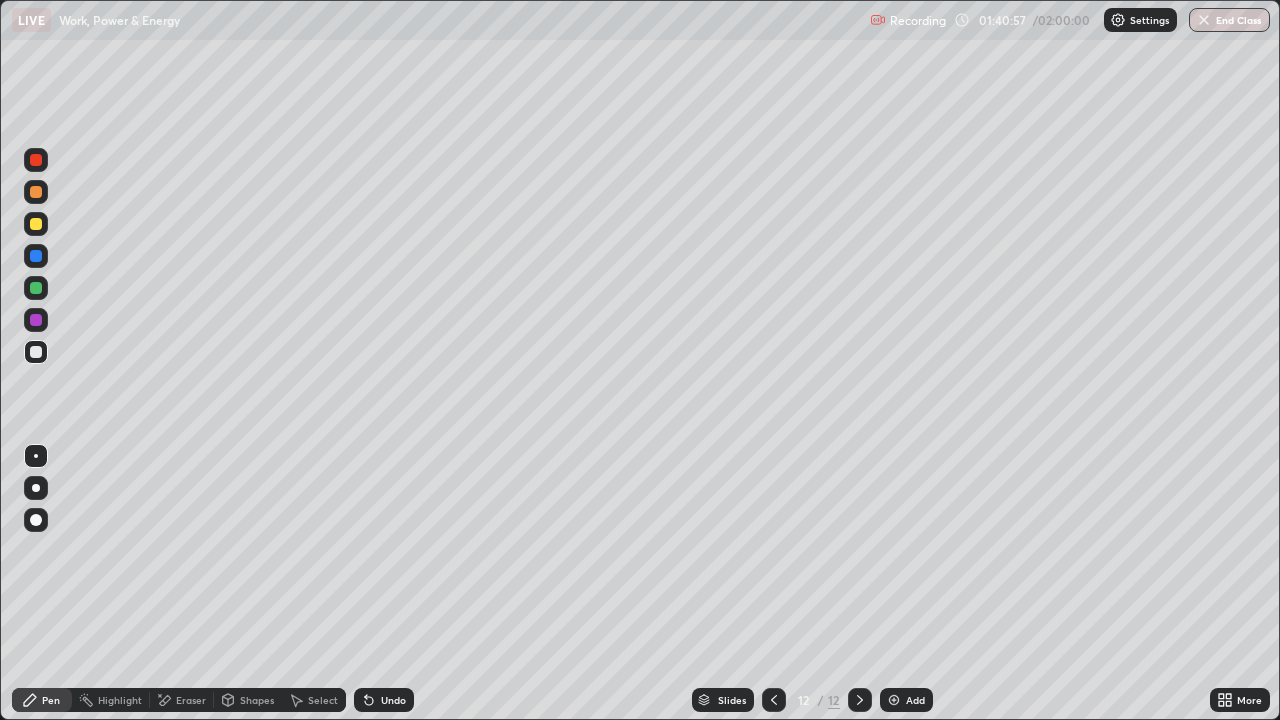 click on "Undo" at bounding box center (384, 700) 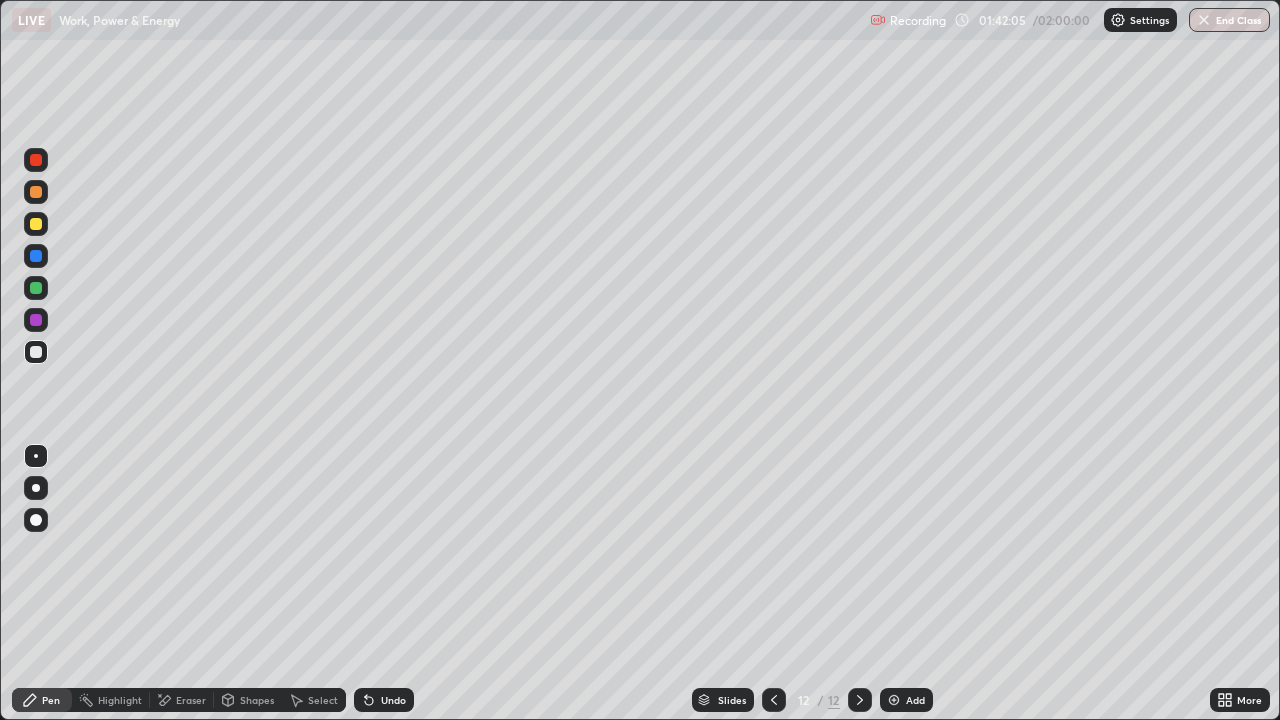 click on "Undo" at bounding box center [384, 700] 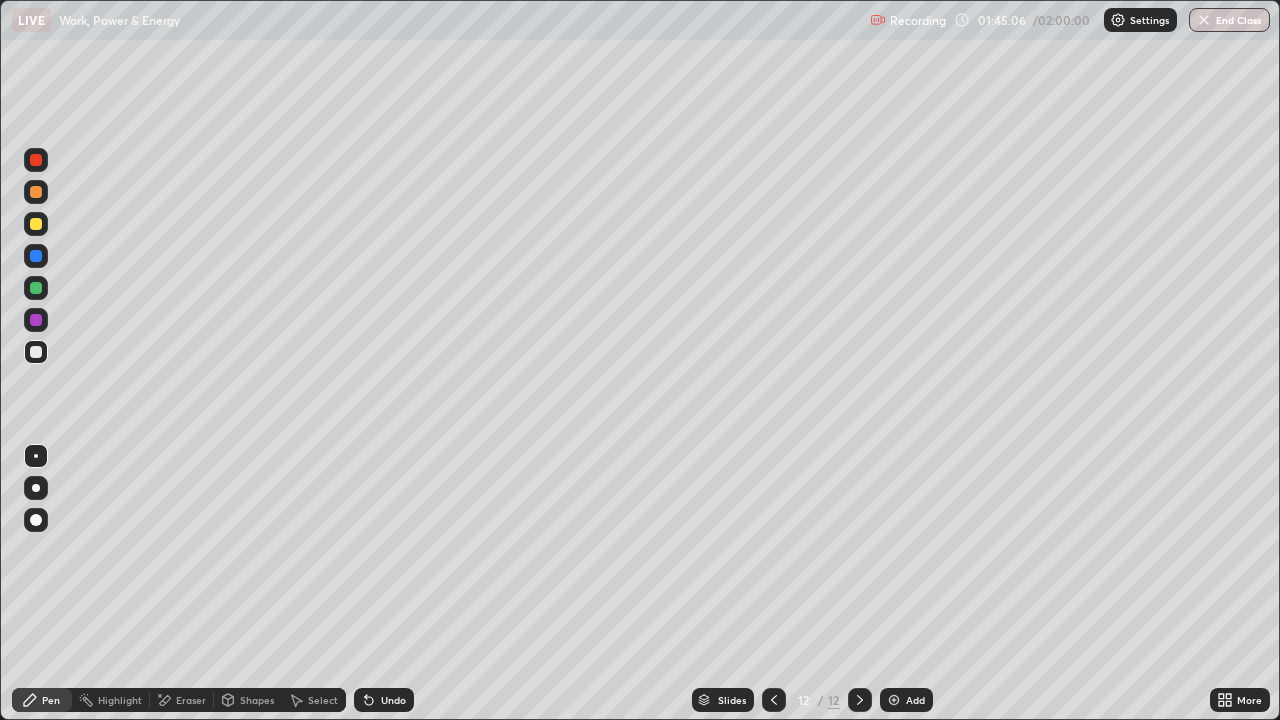 click on "Add" at bounding box center [915, 700] 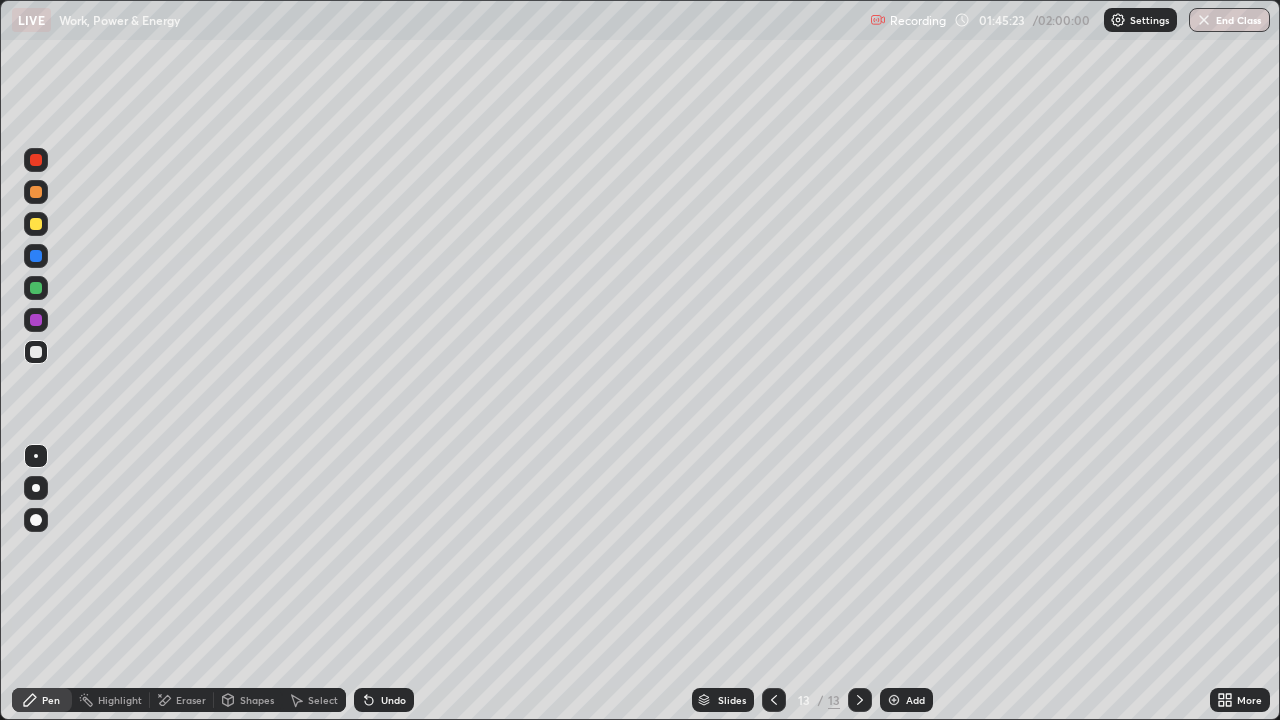 click 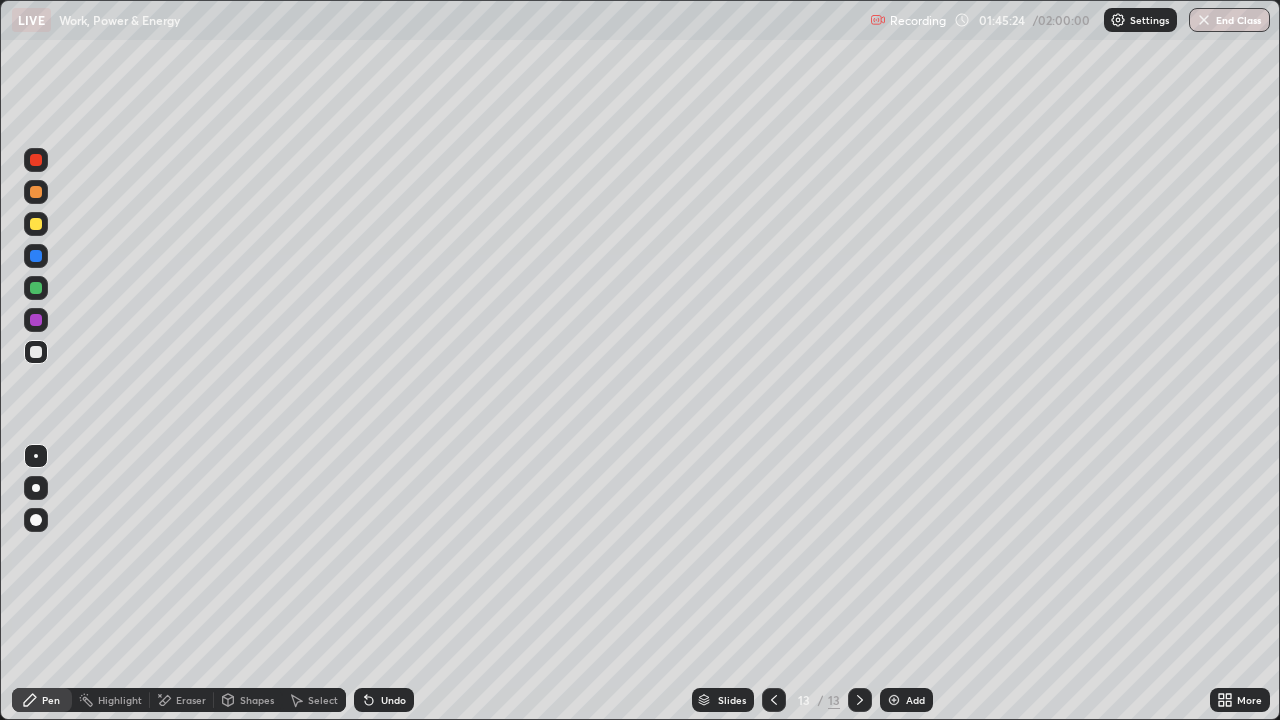 click 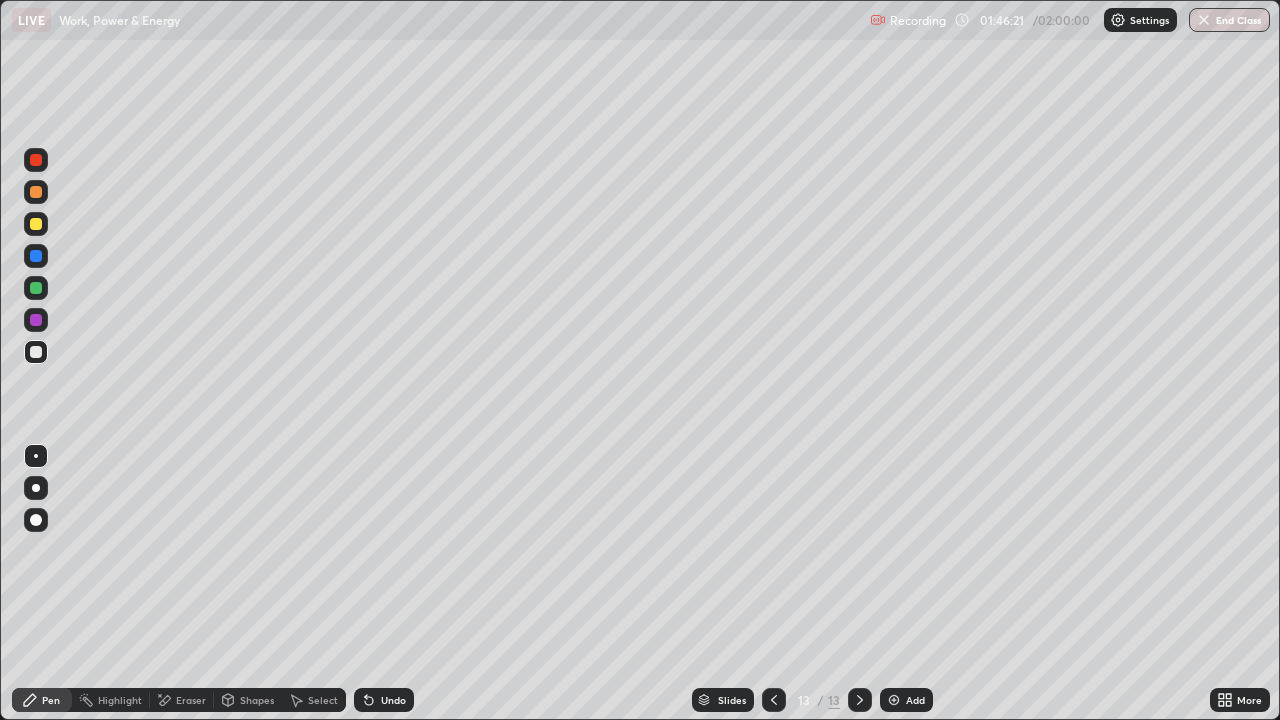 click on "Undo" at bounding box center (384, 700) 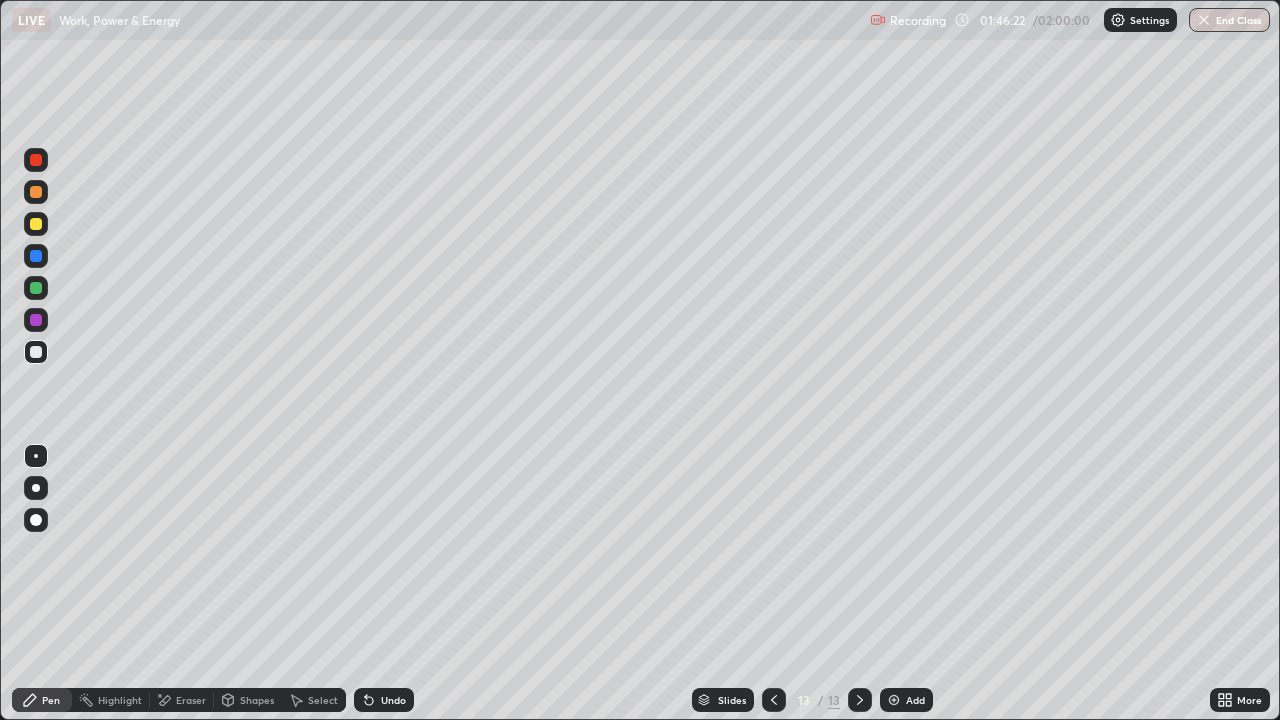click on "Undo" at bounding box center [384, 700] 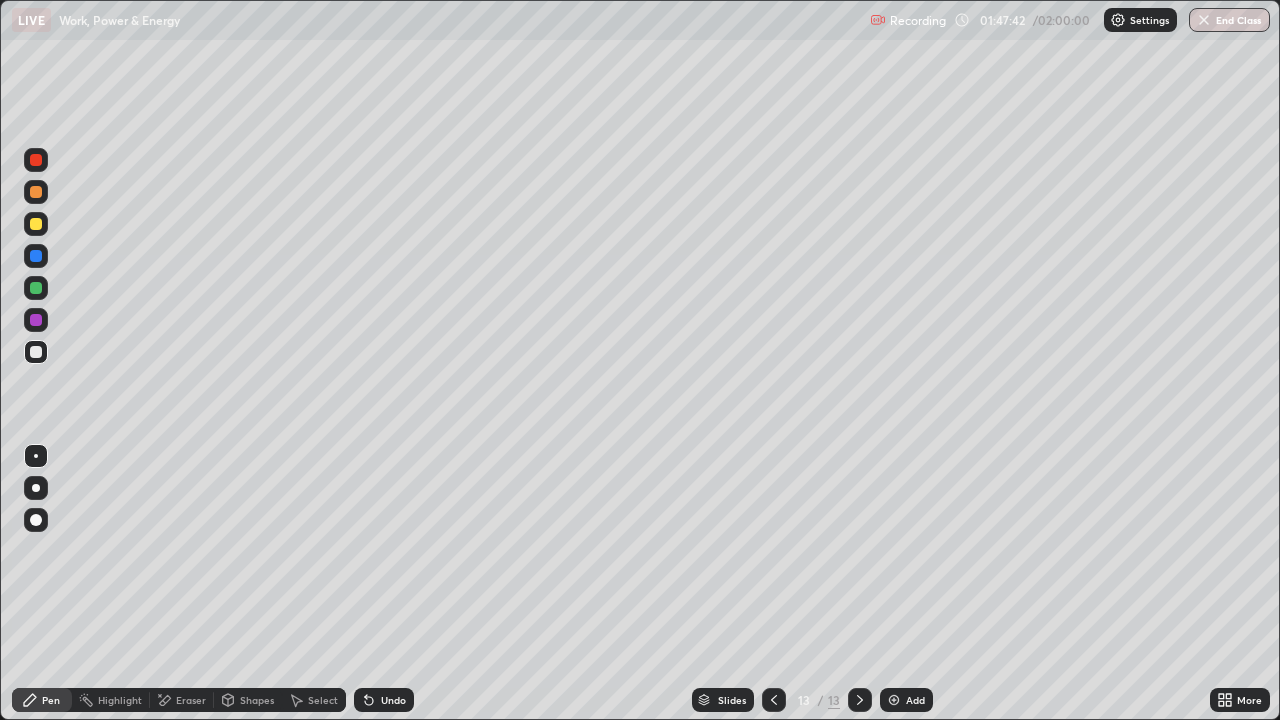 click on "Add" at bounding box center (915, 700) 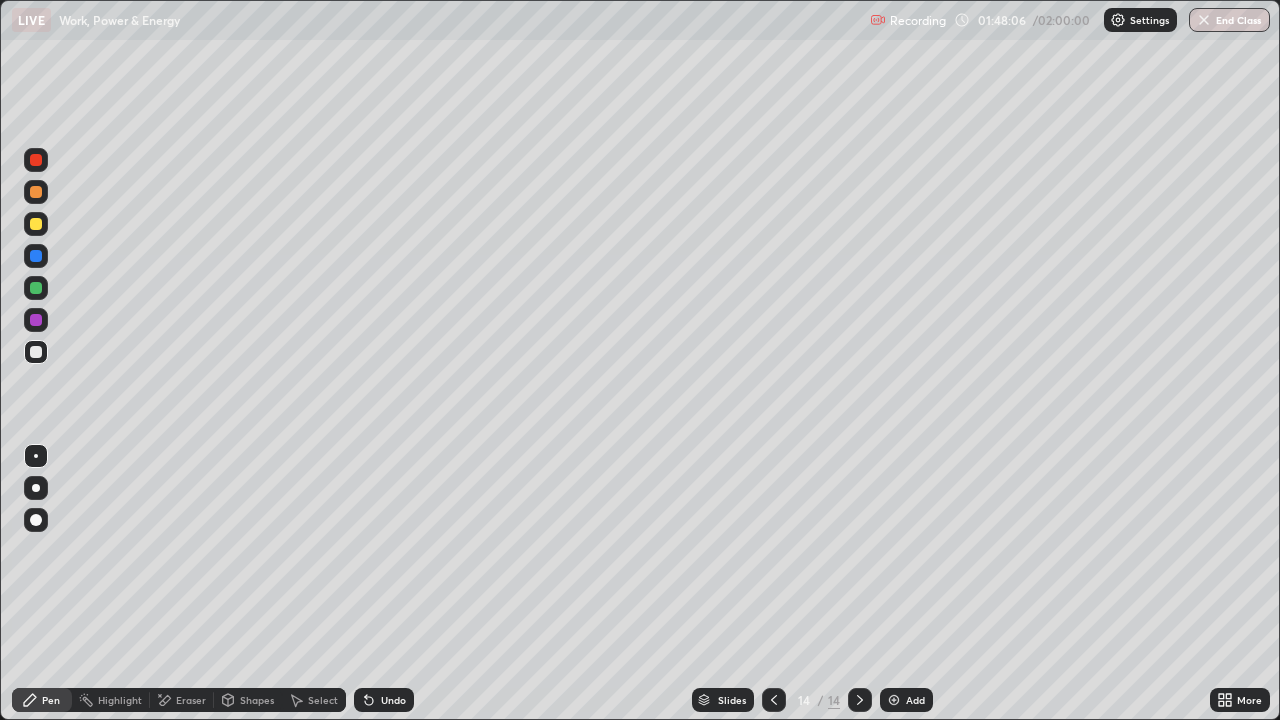click 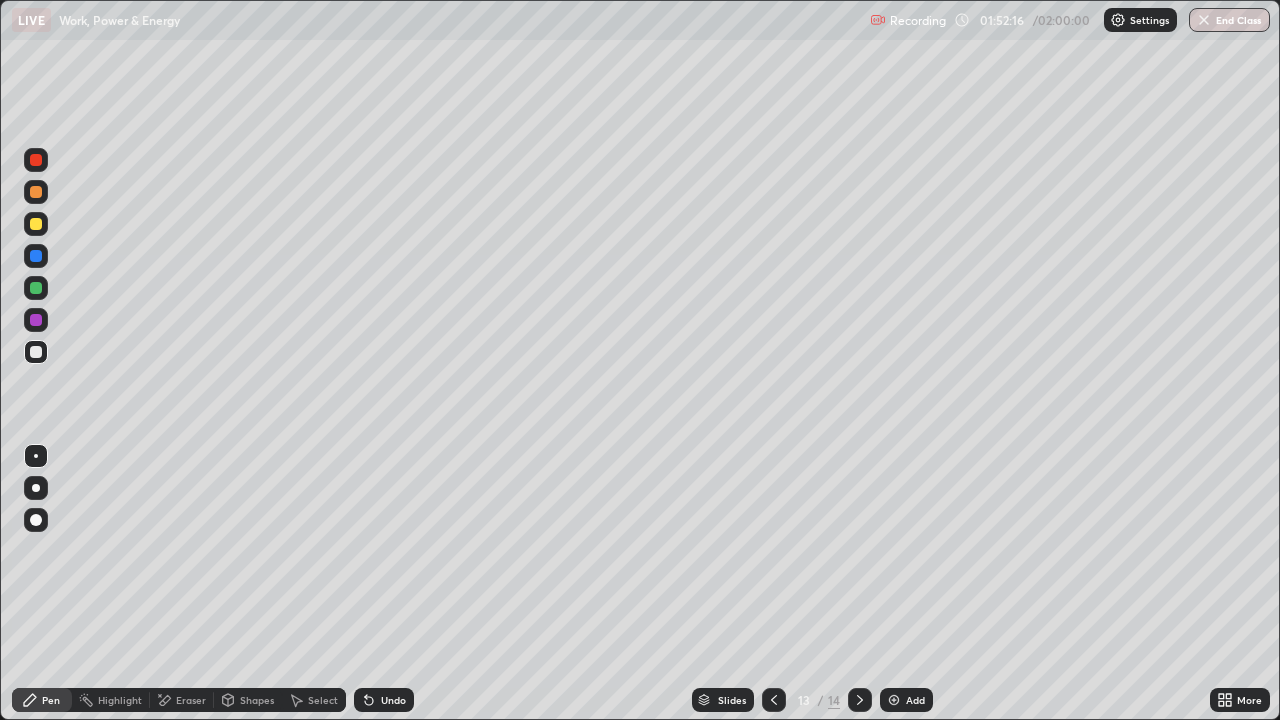 click on "End Class" at bounding box center (1229, 20) 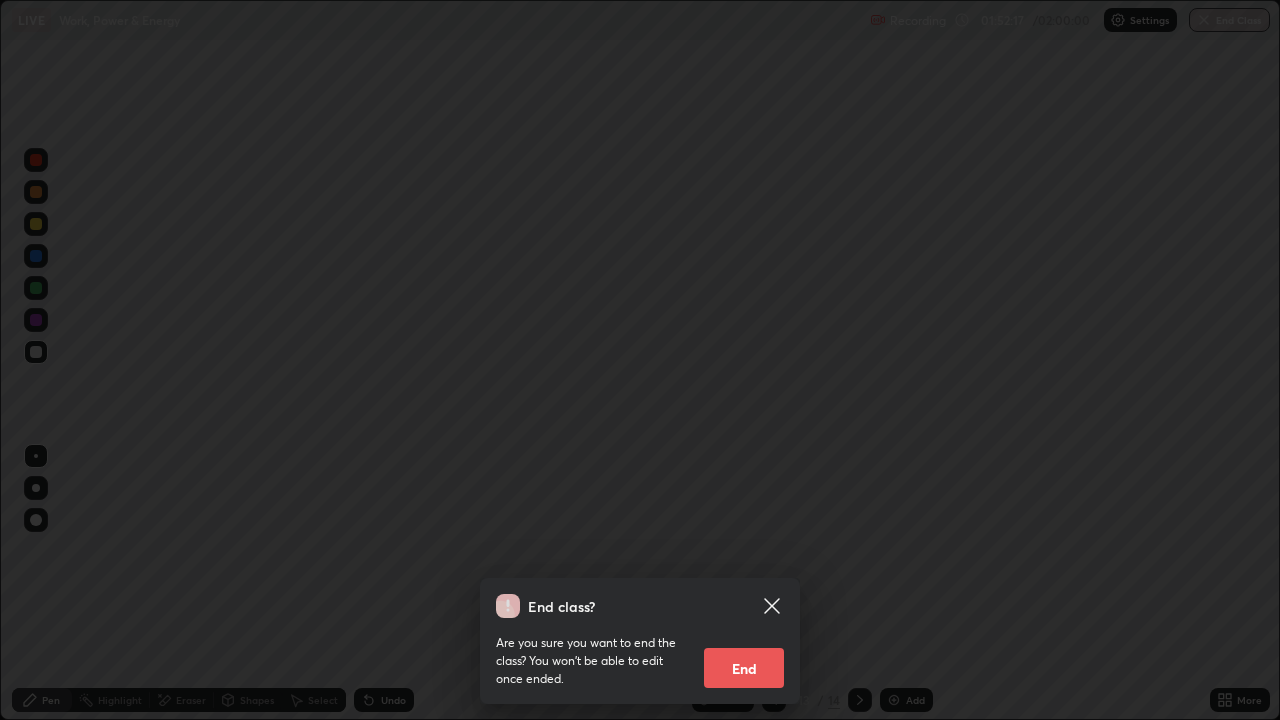 click on "End" at bounding box center [744, 668] 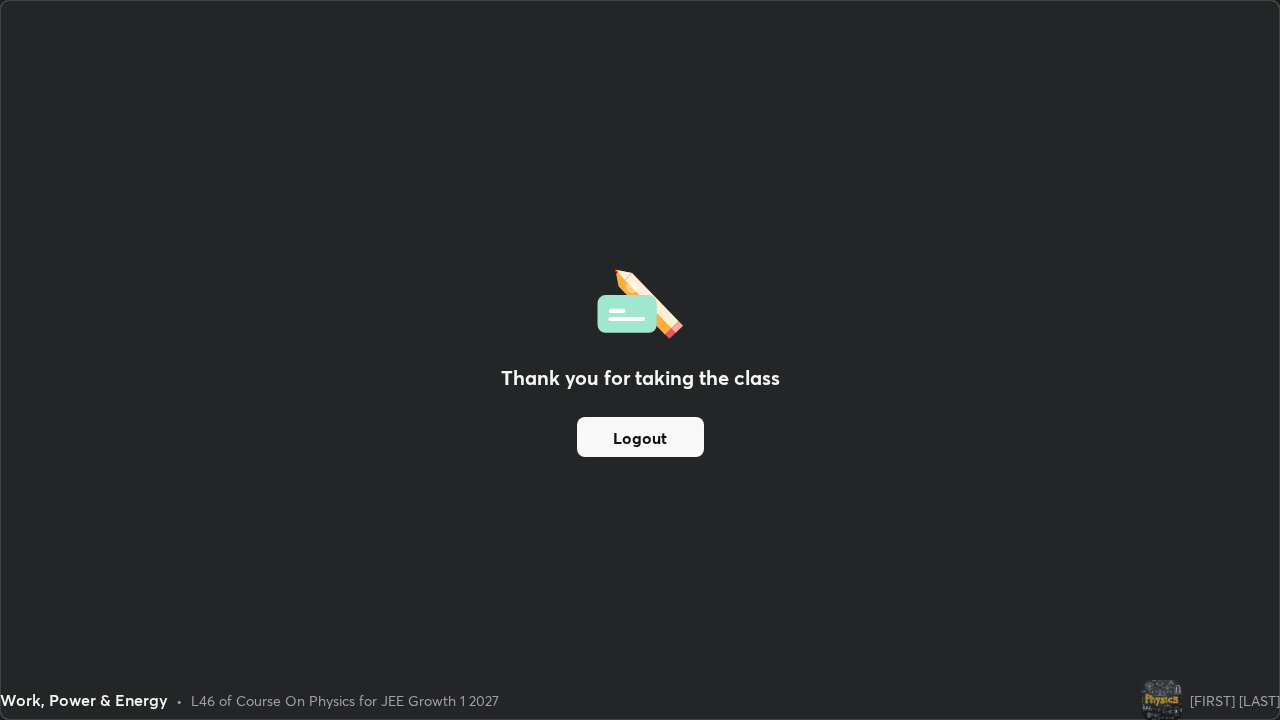 click on "Logout" at bounding box center [640, 437] 